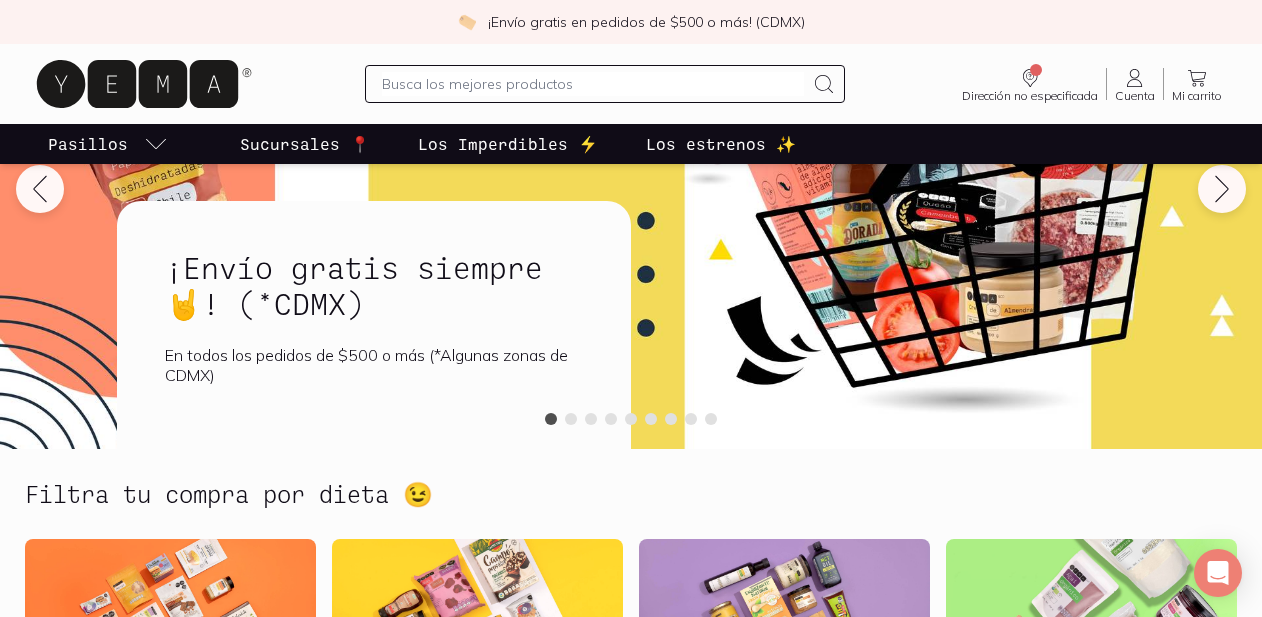 scroll, scrollTop: 235, scrollLeft: 0, axis: vertical 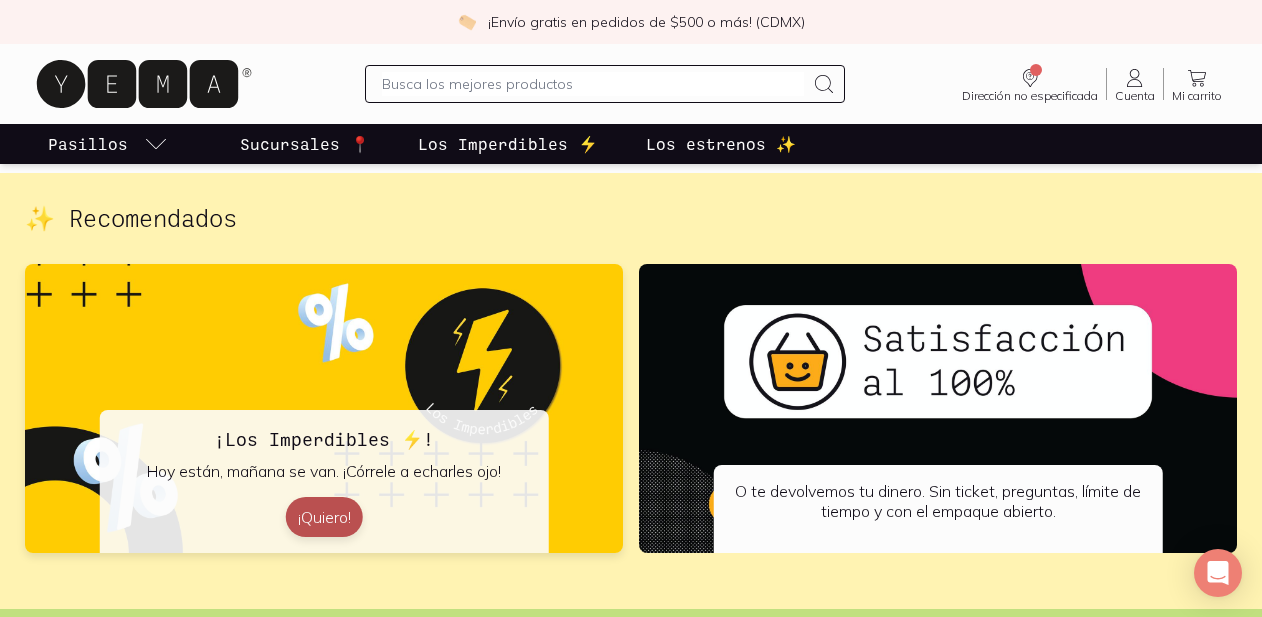 click on "¡Quiero!" at bounding box center [324, 517] 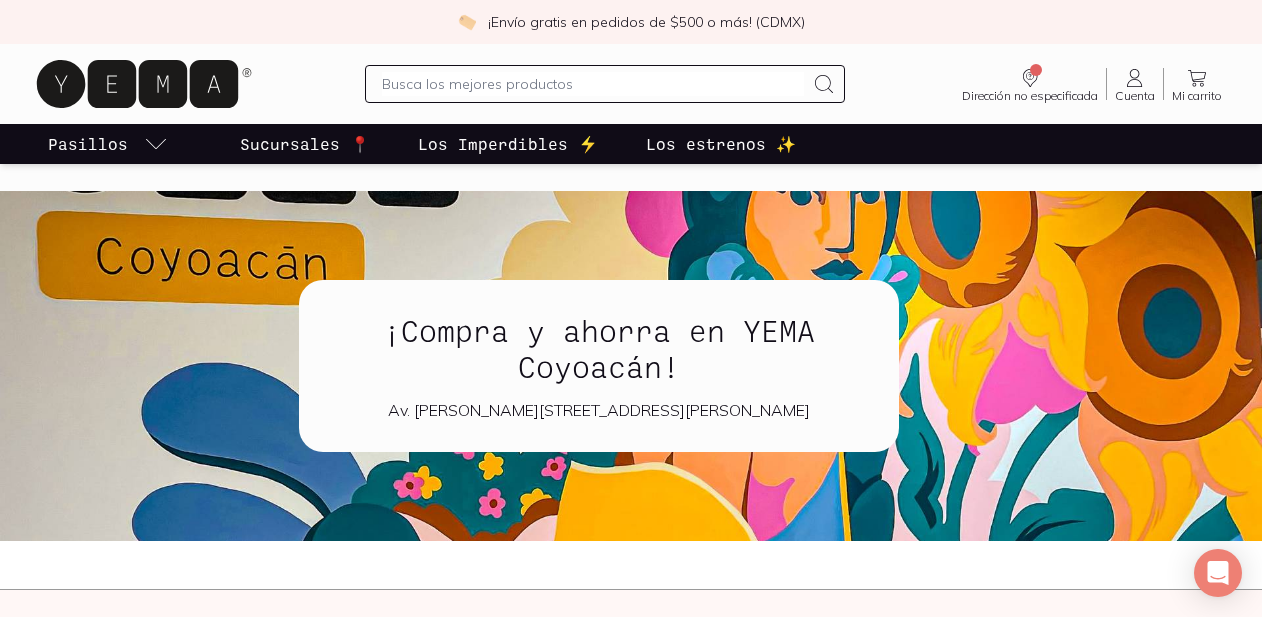 scroll, scrollTop: 2049, scrollLeft: 0, axis: vertical 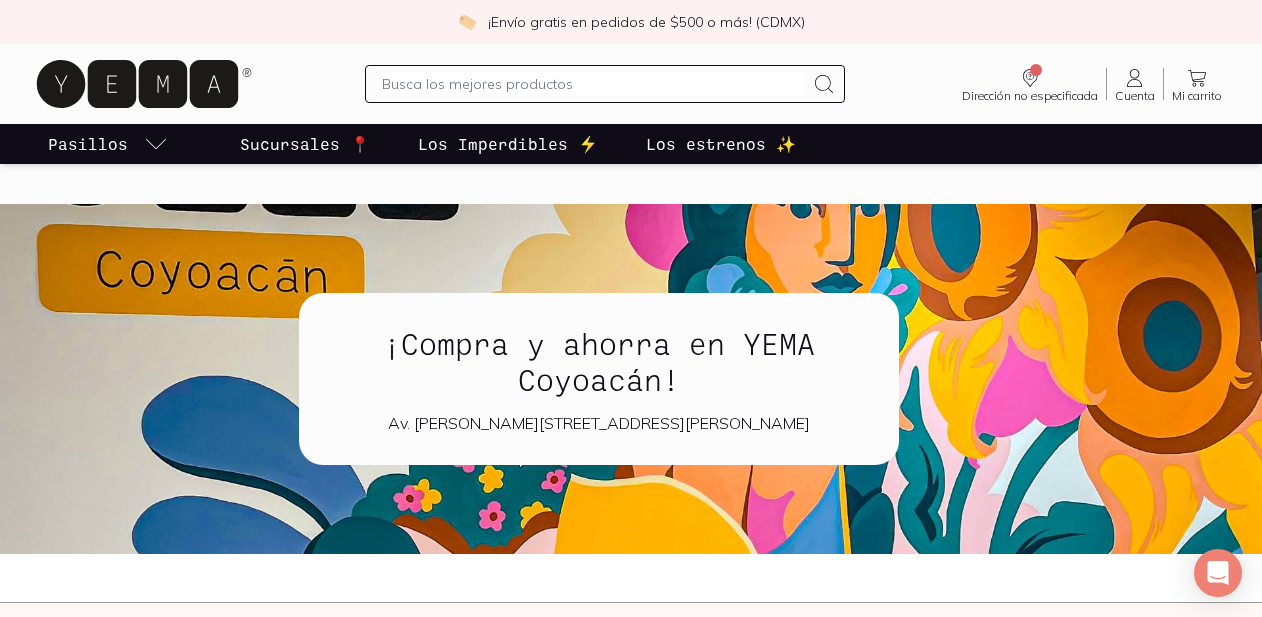 click on "¡Compra y ahorra en YEMA Coyoacán!" at bounding box center [599, 361] 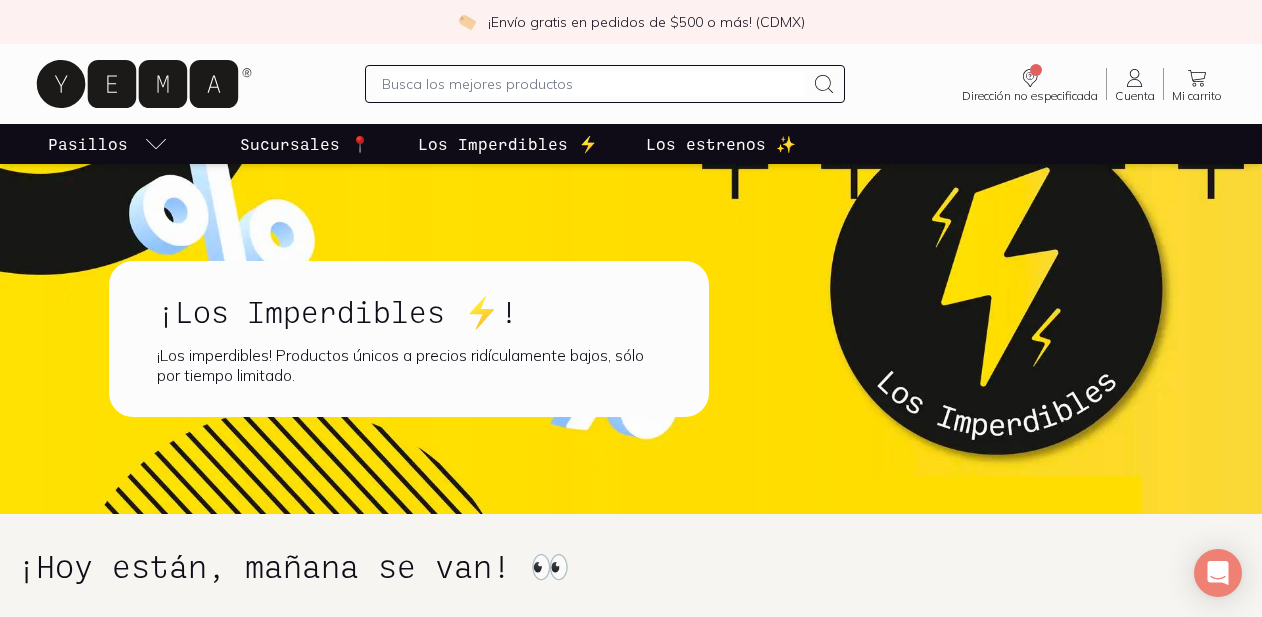 scroll, scrollTop: 1938, scrollLeft: 0, axis: vertical 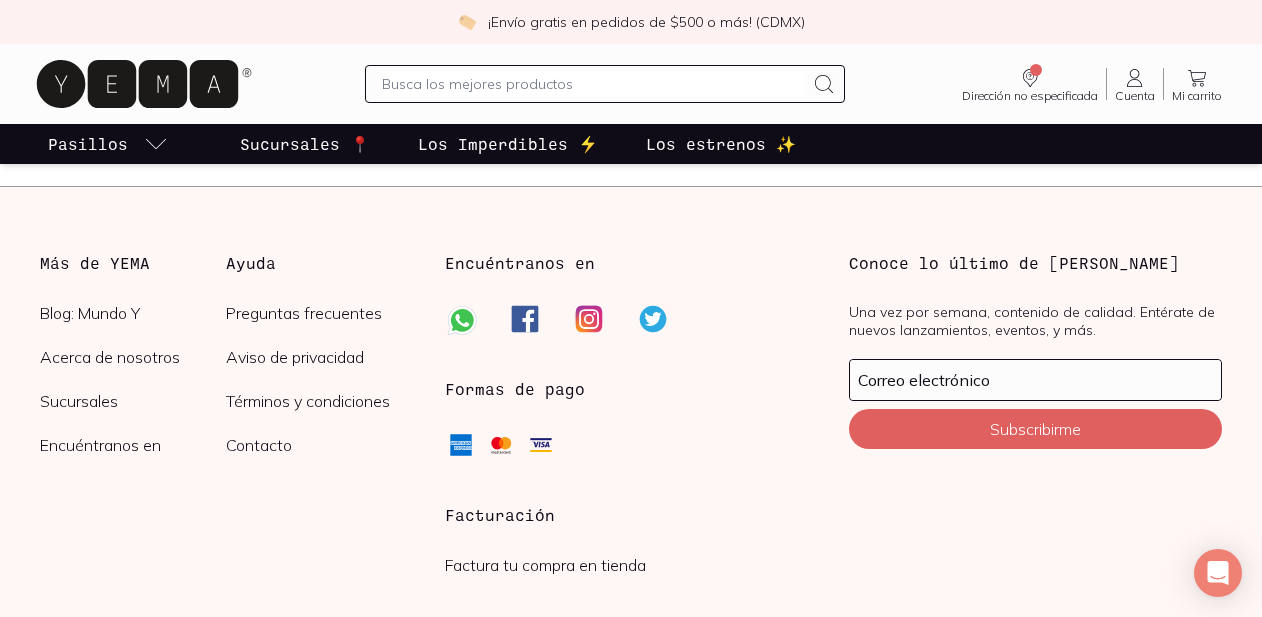 click on "Preguntas frecuentes" at bounding box center (319, 313) 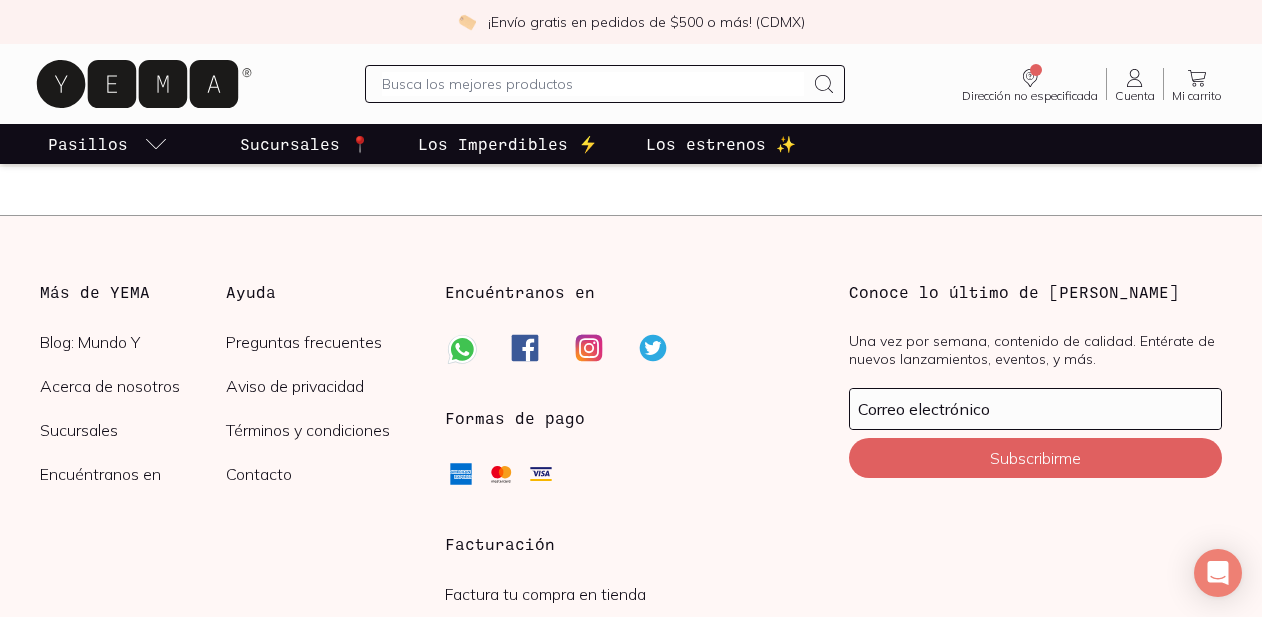 scroll, scrollTop: 963, scrollLeft: 0, axis: vertical 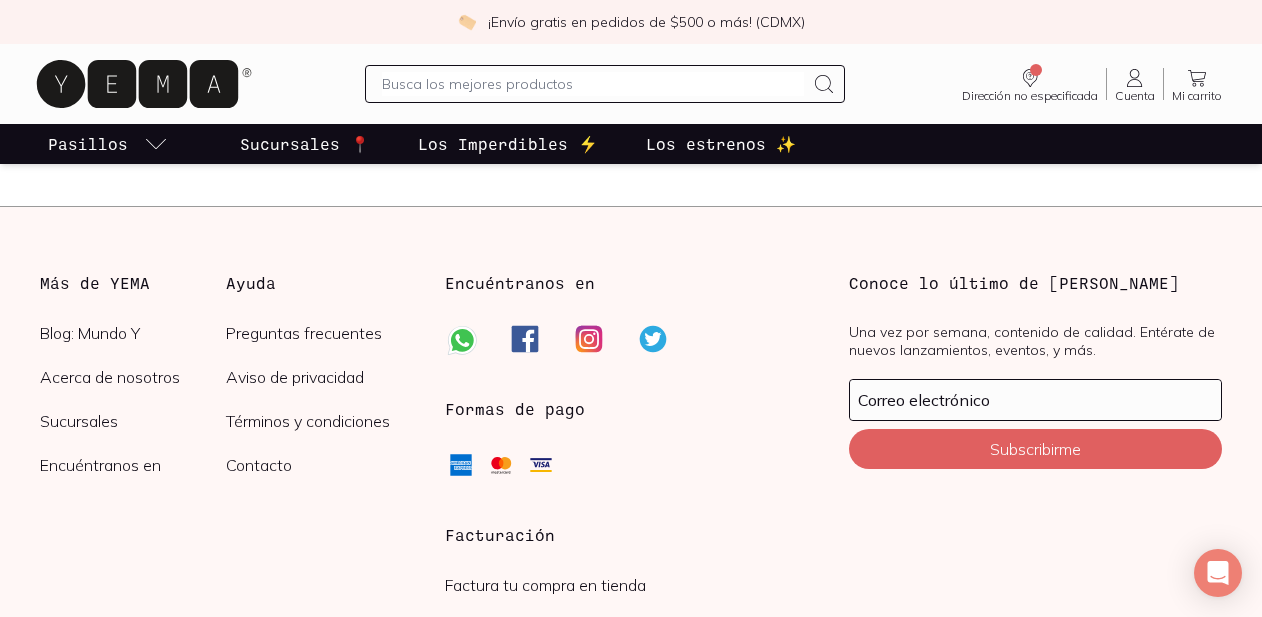 click on "Contacto" at bounding box center (319, 465) 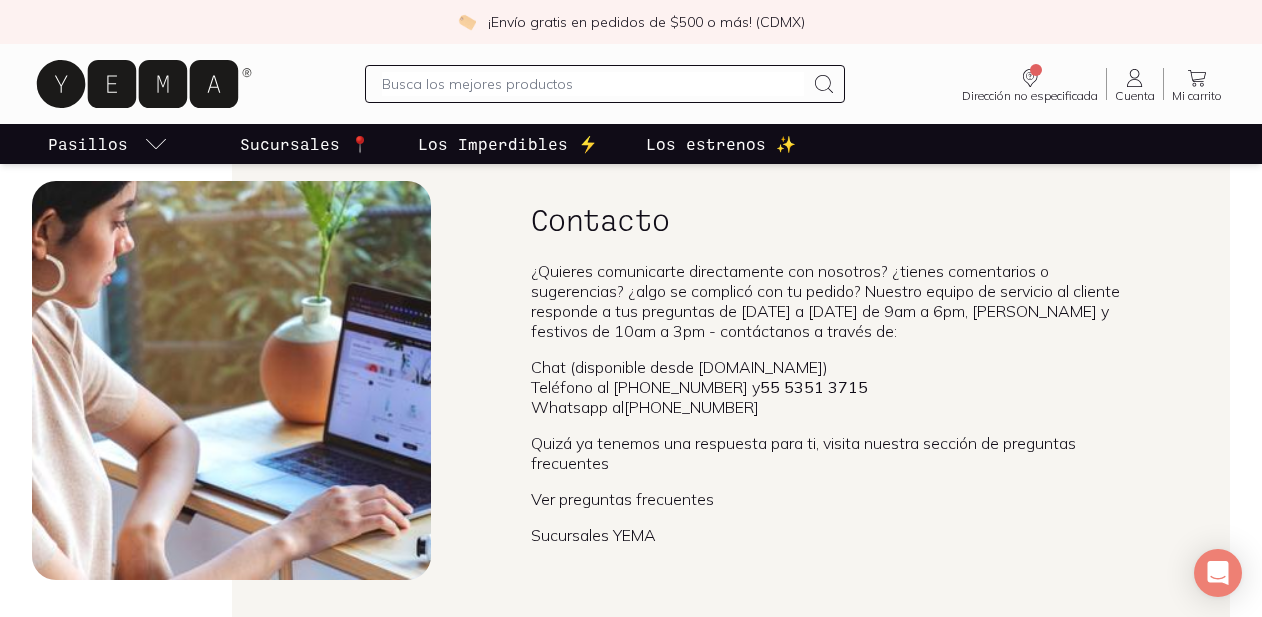 scroll, scrollTop: 99, scrollLeft: 0, axis: vertical 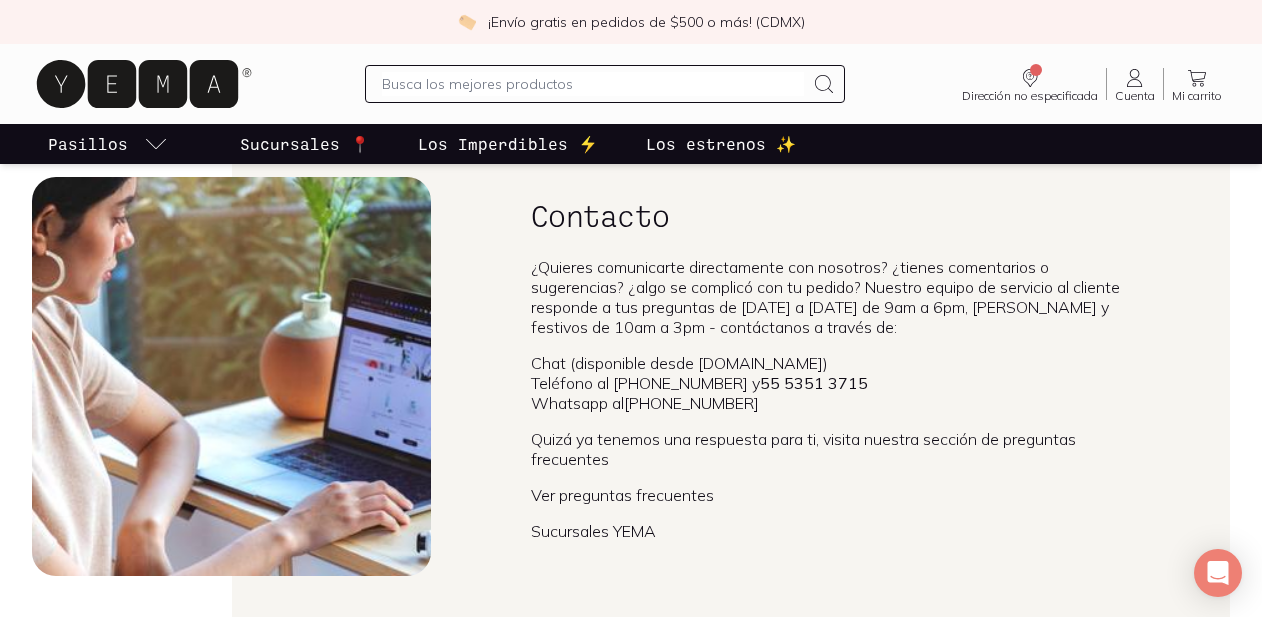 drag, startPoint x: 768, startPoint y: 403, endPoint x: 634, endPoint y: 408, distance: 134.09325 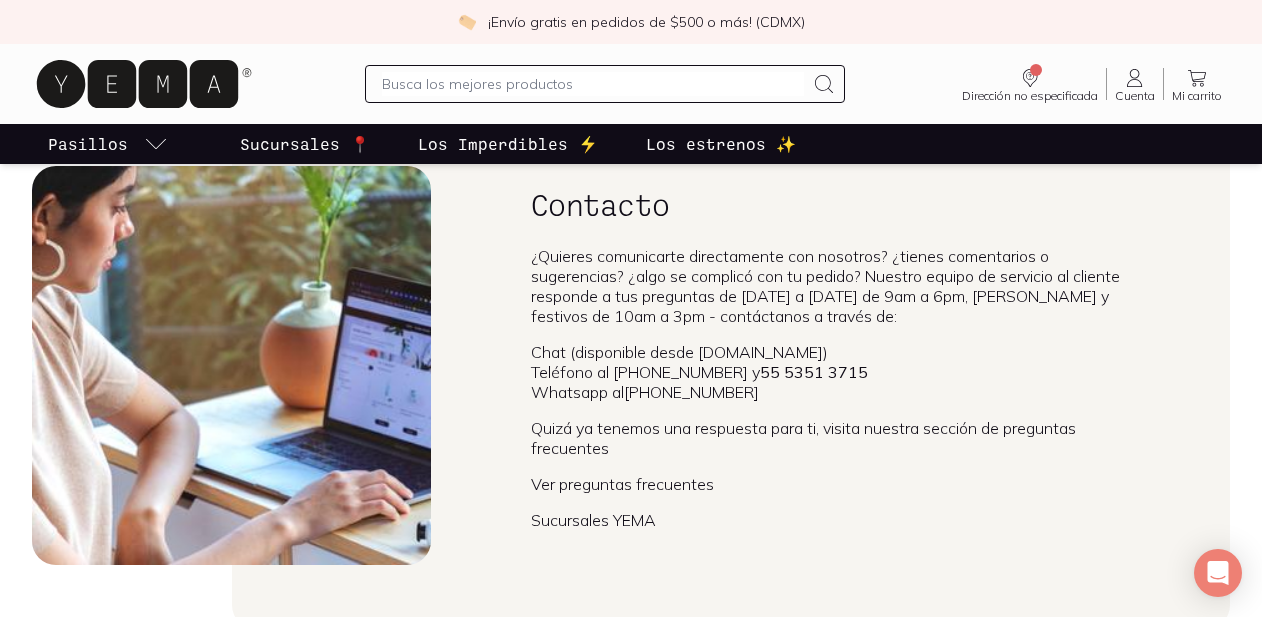 scroll, scrollTop: 111, scrollLeft: 0, axis: vertical 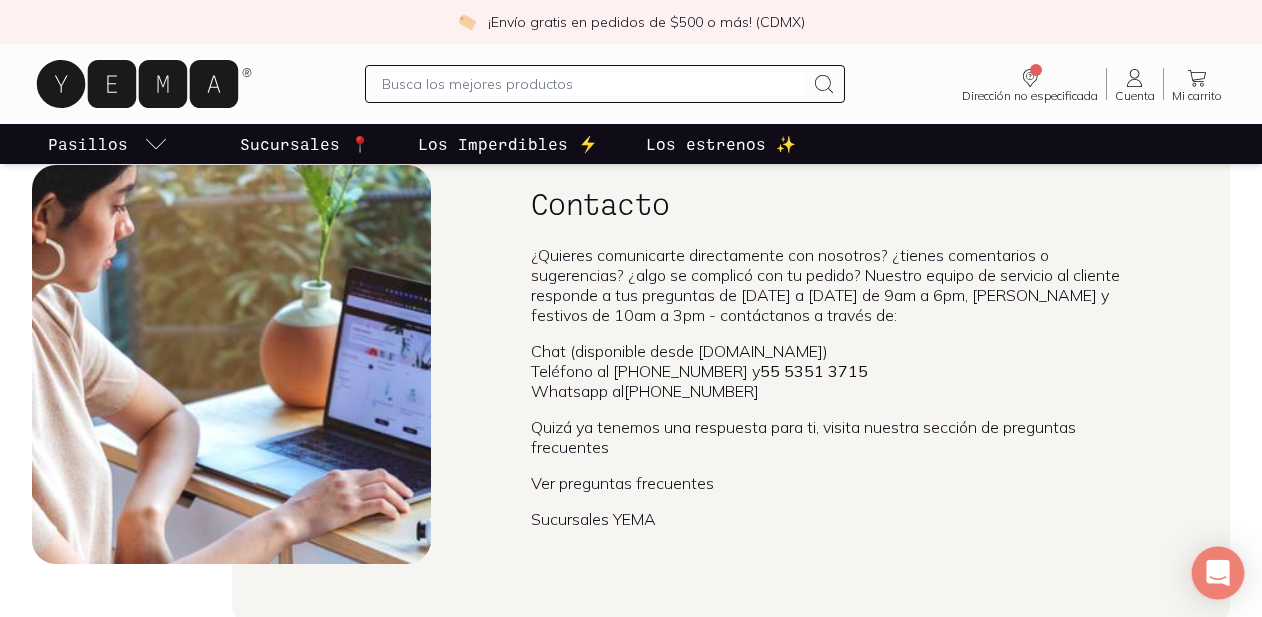 click at bounding box center [1218, 573] 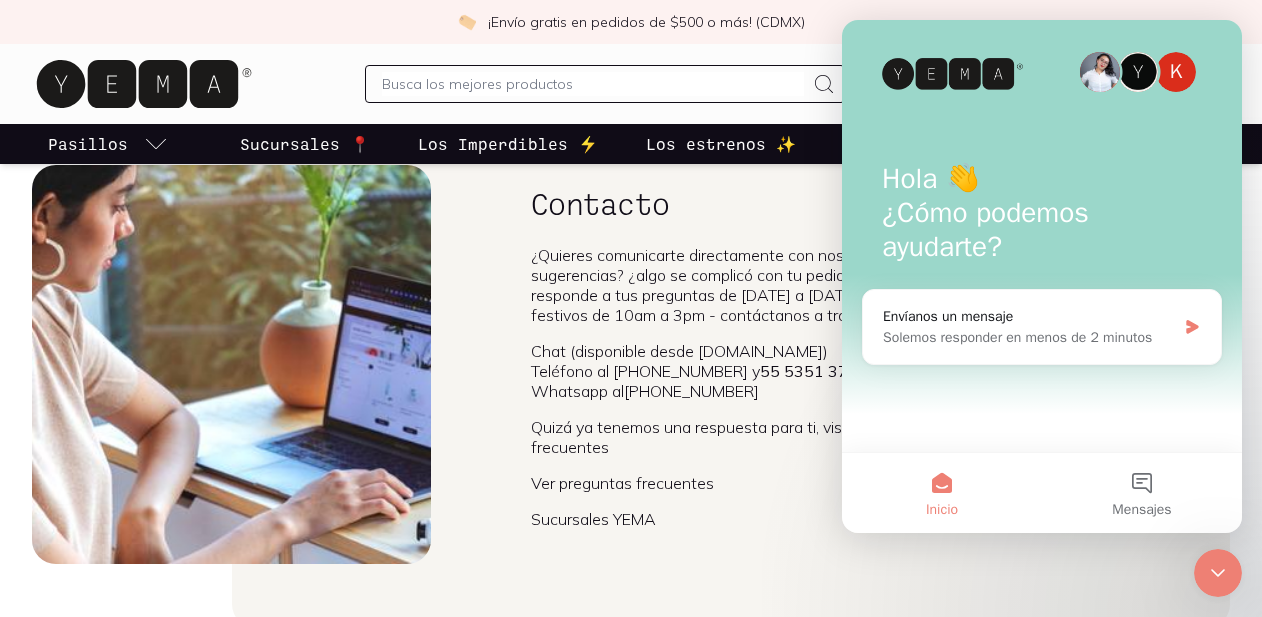 scroll, scrollTop: 0, scrollLeft: 0, axis: both 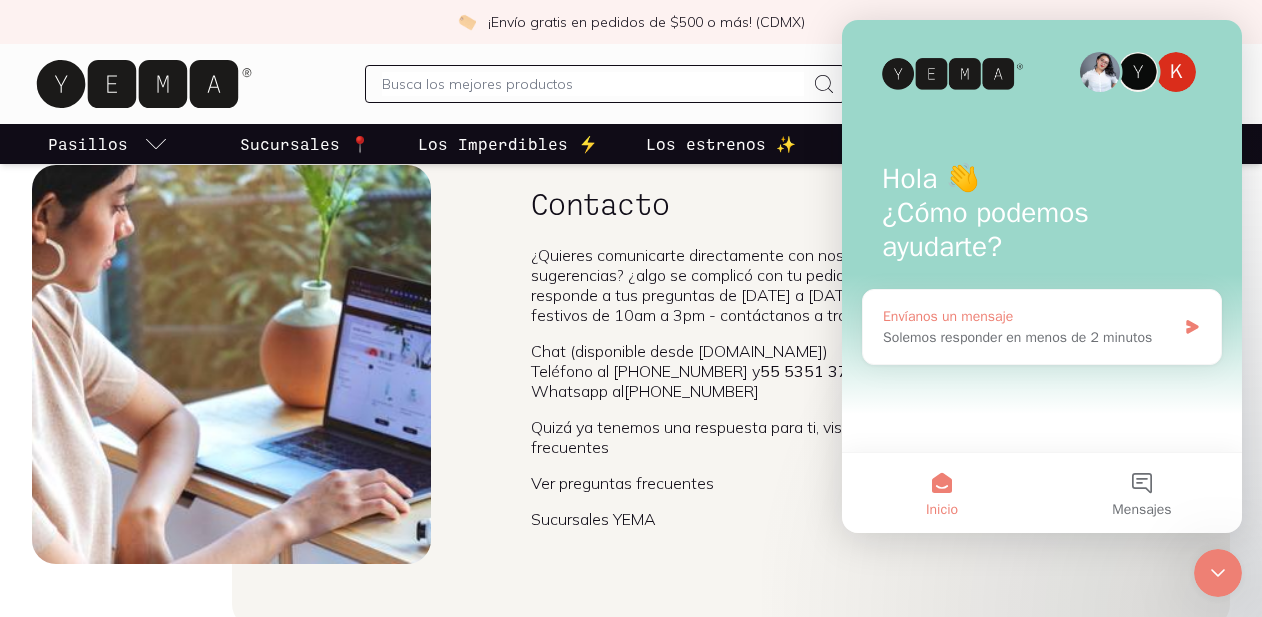 click 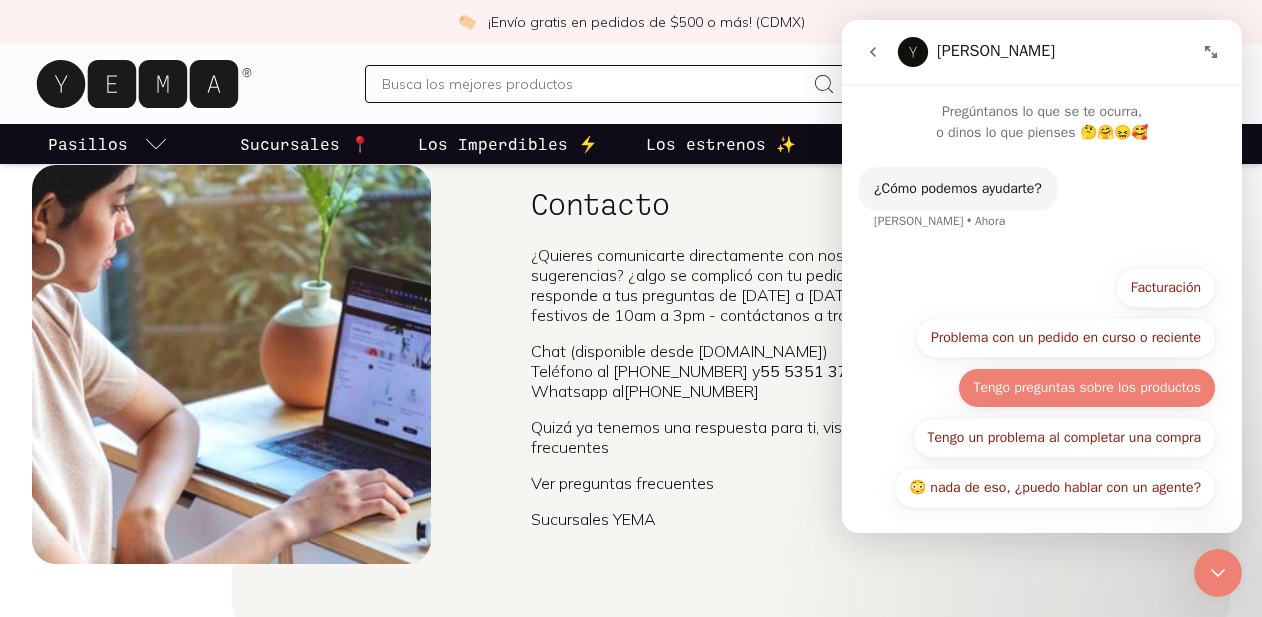 click on "Tengo preguntas sobre los productos" at bounding box center (1087, 388) 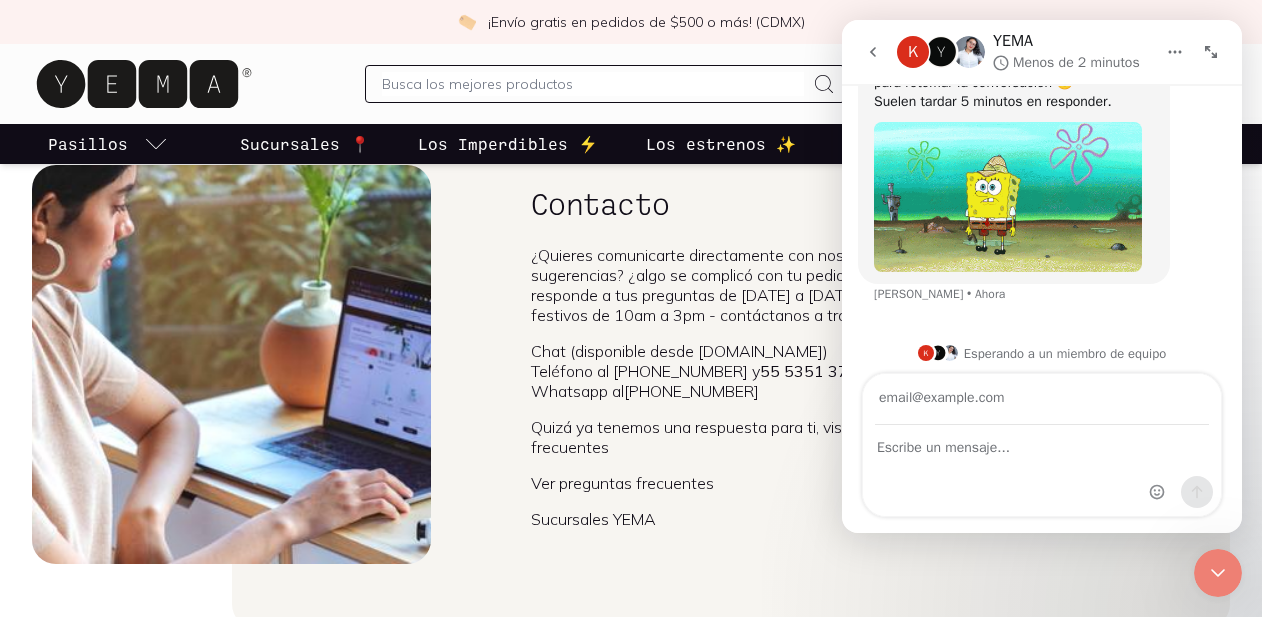 scroll, scrollTop: 312, scrollLeft: 0, axis: vertical 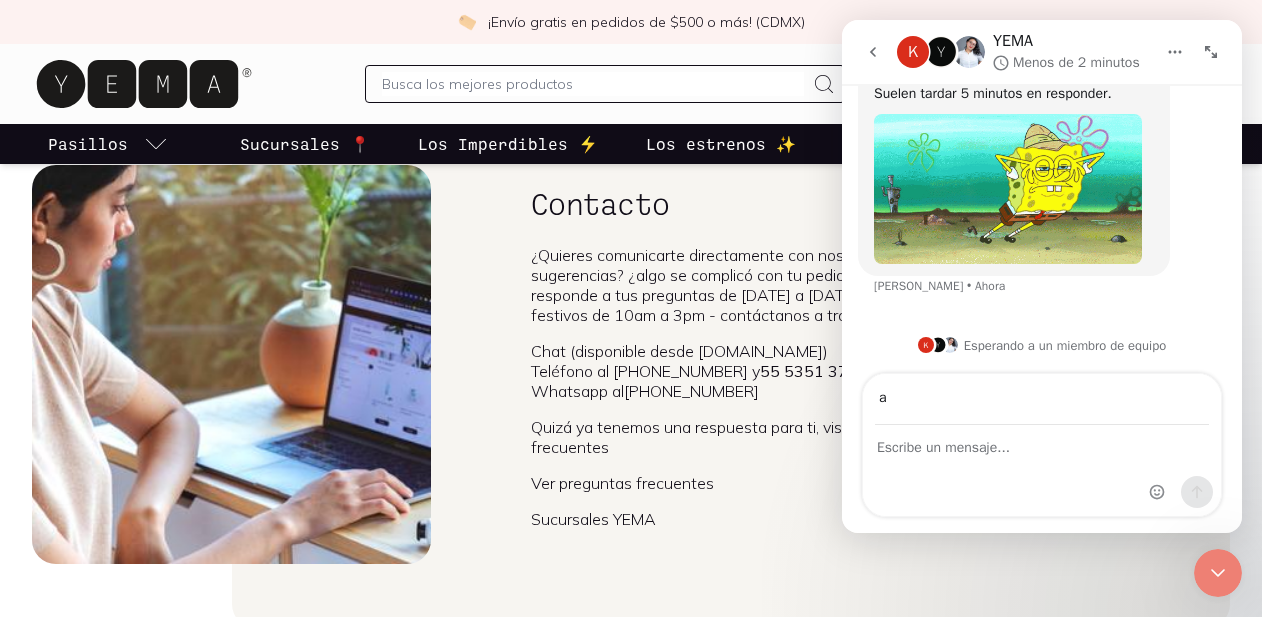 type on "[EMAIL_ADDRESS][DOMAIN_NAME]" 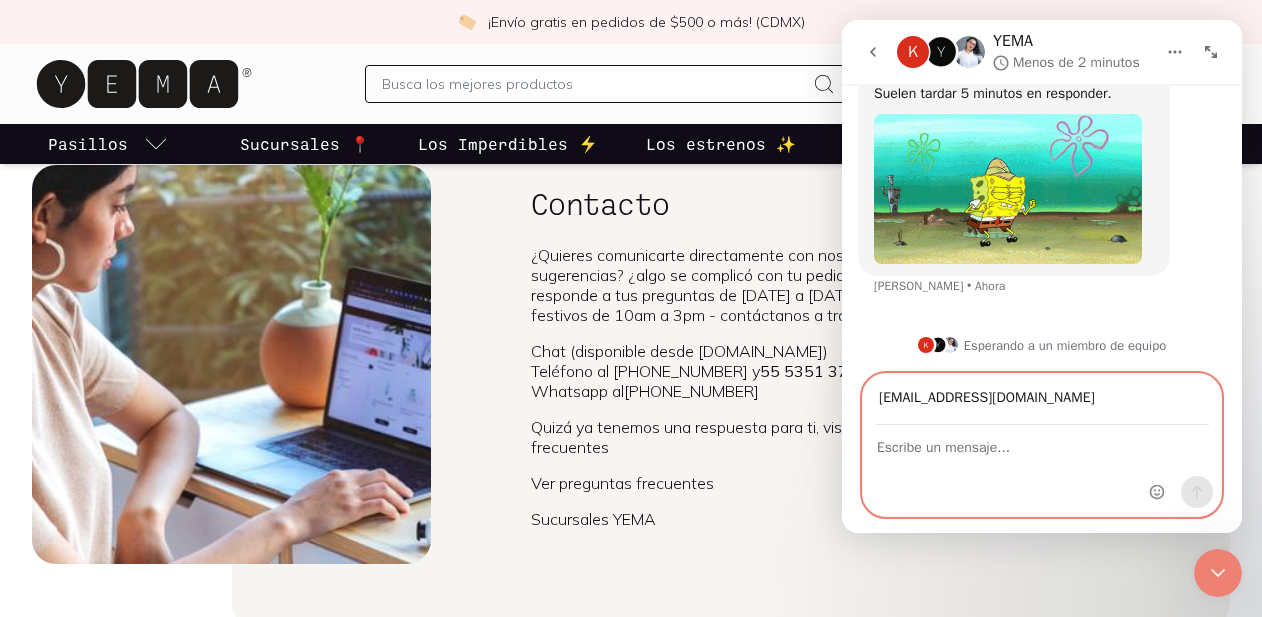 click at bounding box center (1042, 443) 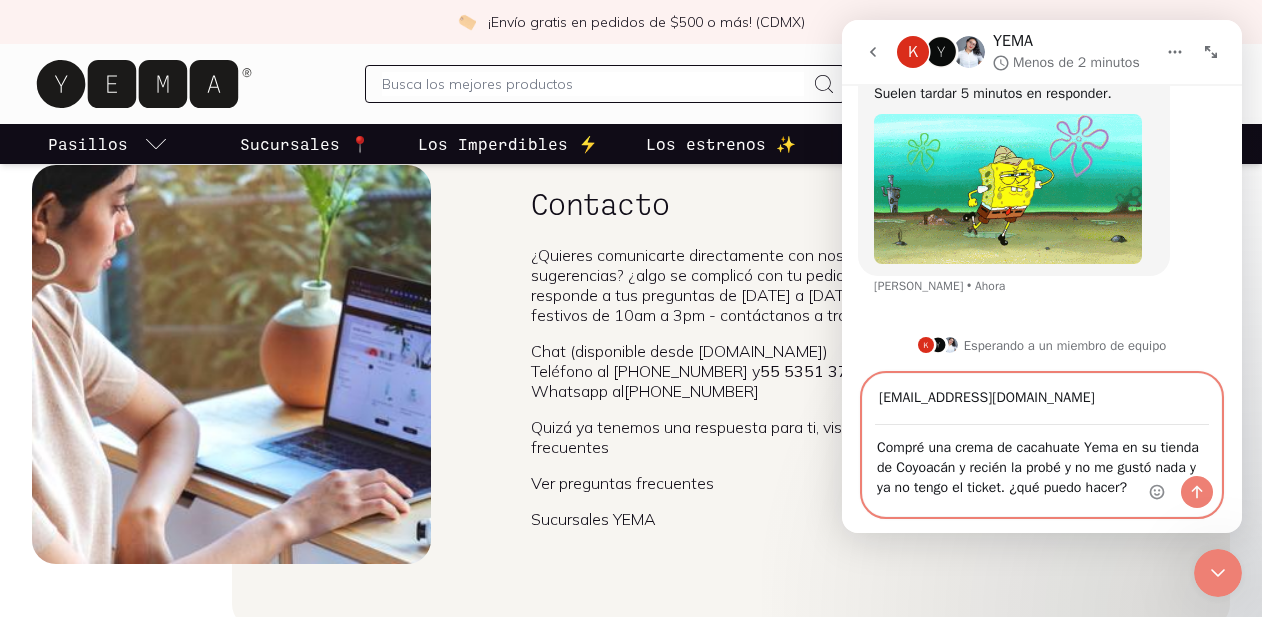 click on "Compré una crema de cacahuate Yema en su tienda de Coyoacán y recién la probé y no me gustó nada y ya no tengo el ticket. ¿qué puedo hacer?" at bounding box center (1042, 463) 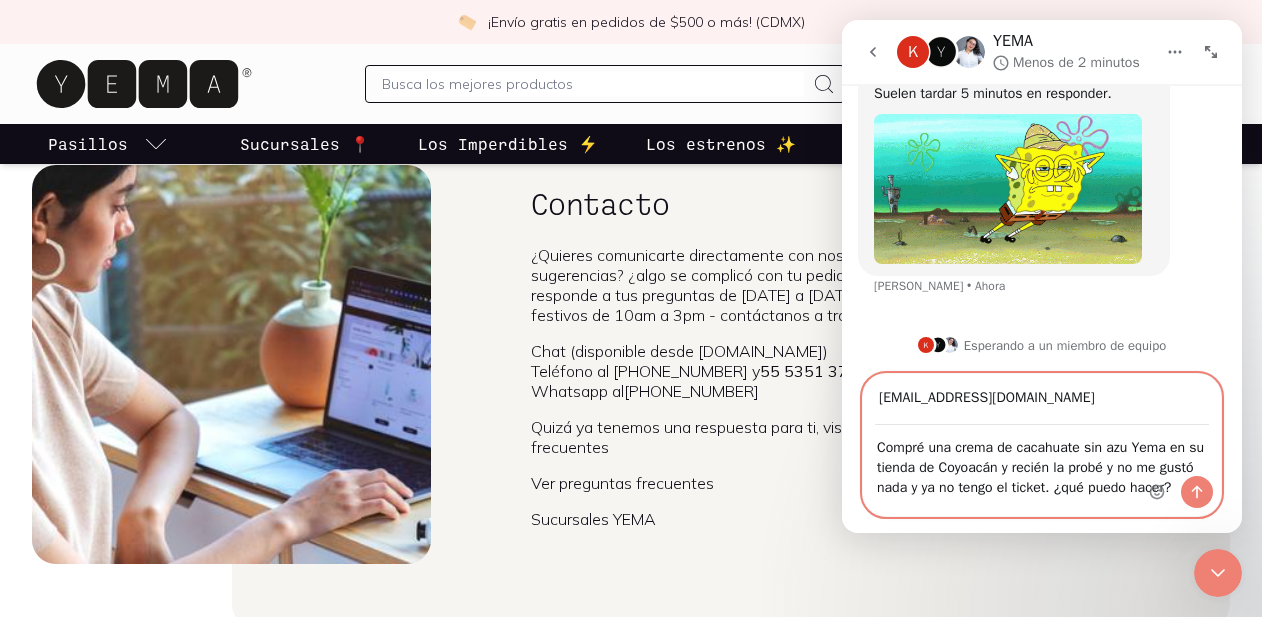 scroll, scrollTop: 316, scrollLeft: 0, axis: vertical 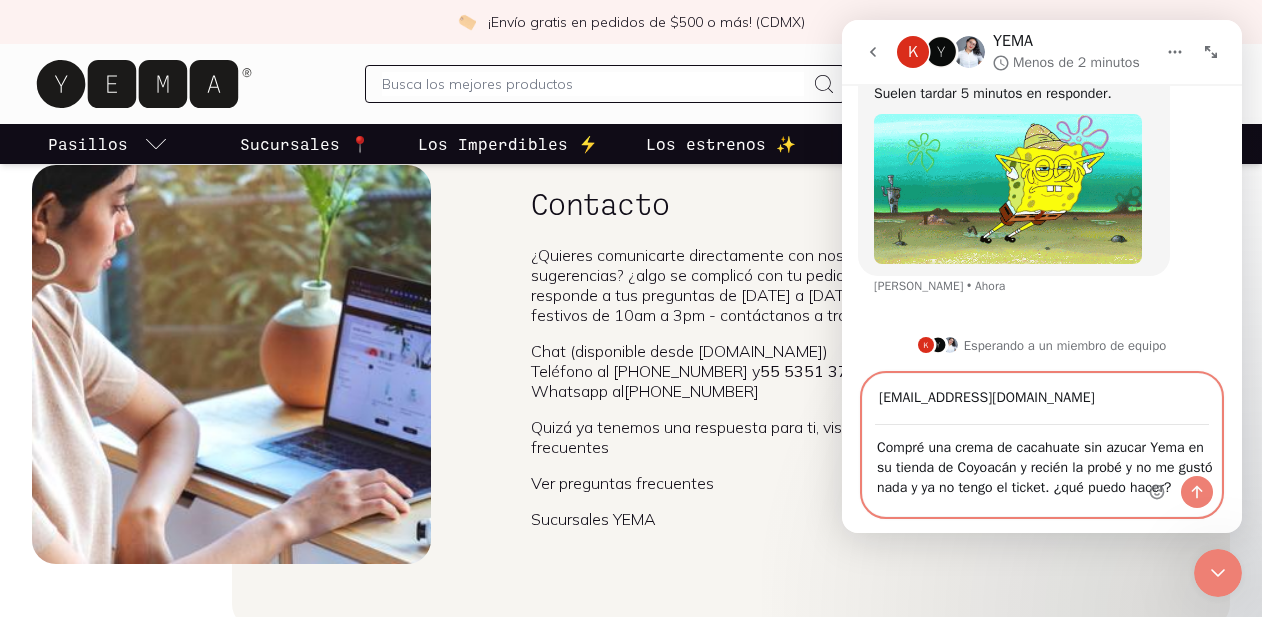 type on "Compré una crema de cacahuate sin azucar Yema en su tienda de Coyoacán y recién la probé y no me gustó nada y ya no tengo el ticket. ¿qué puedo hacer?" 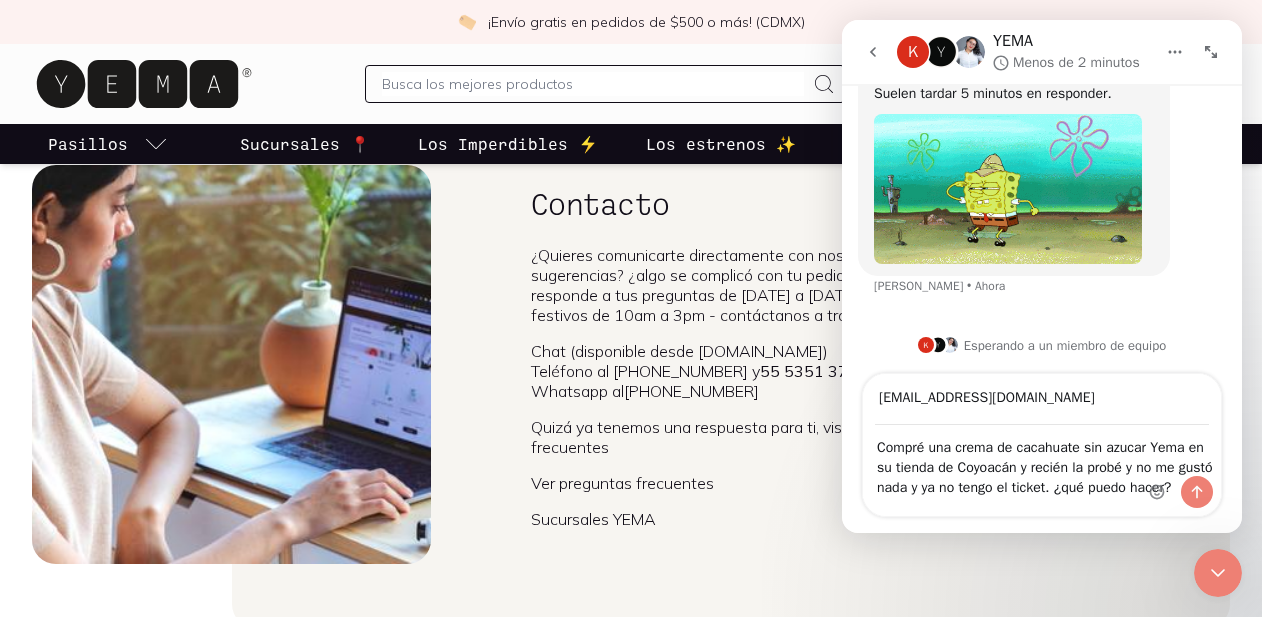 click 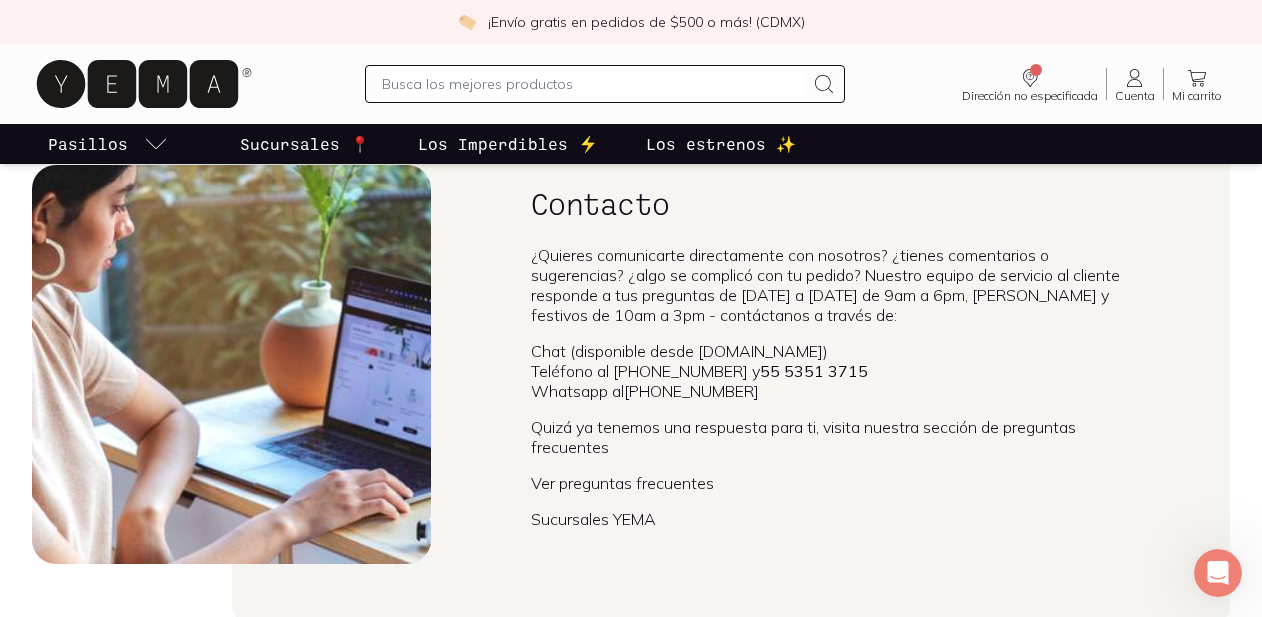 scroll, scrollTop: 0, scrollLeft: 0, axis: both 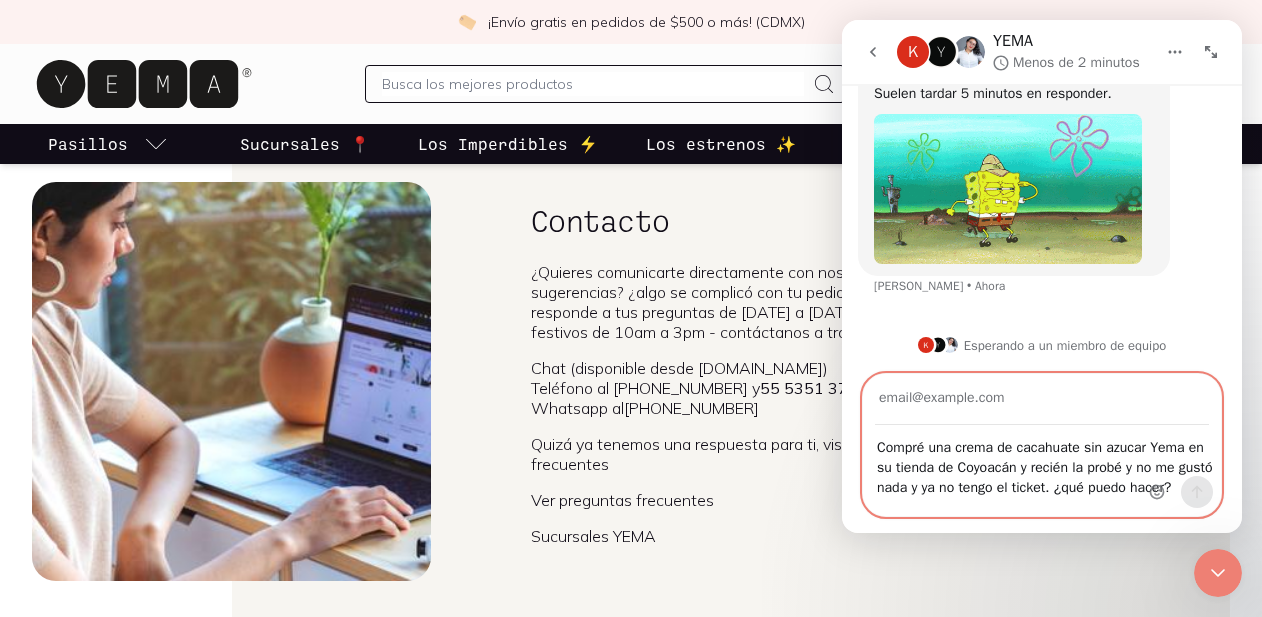 click at bounding box center (1042, 399) 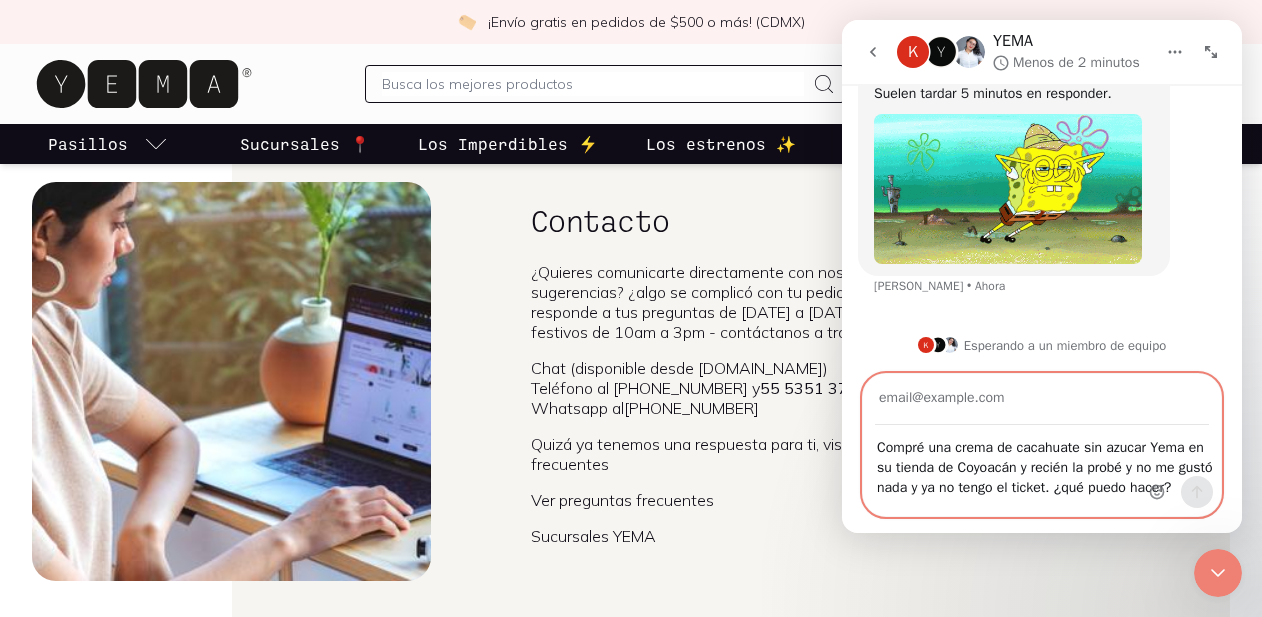 type on "[EMAIL_ADDRESS][DOMAIN_NAME]" 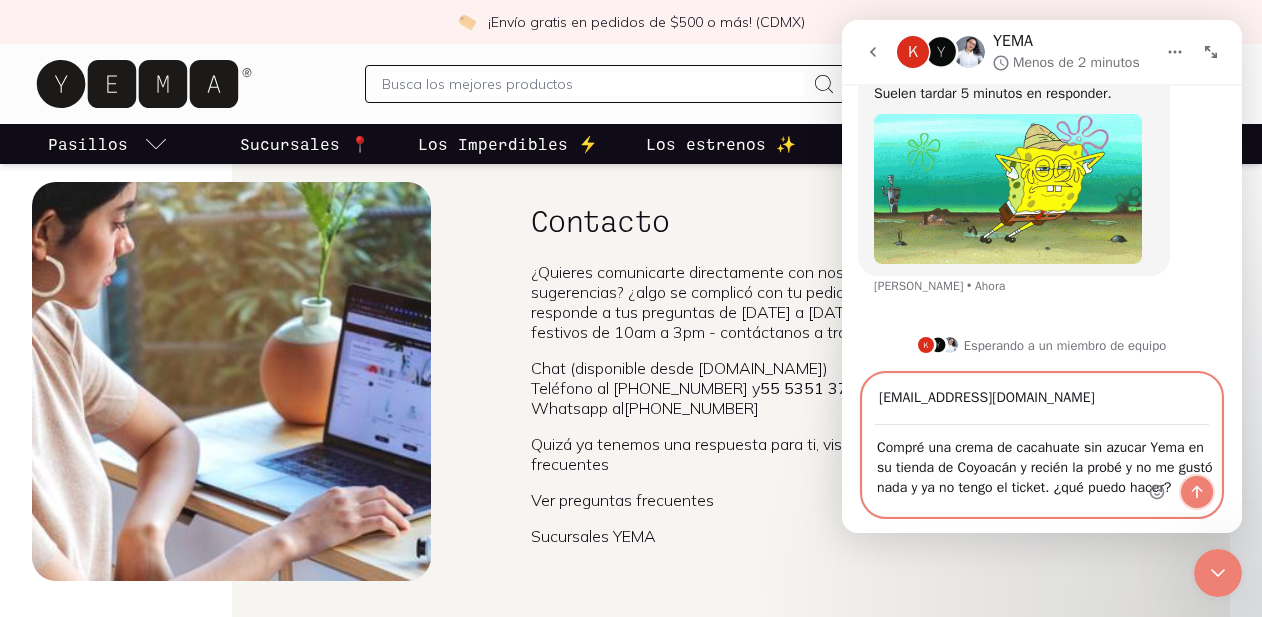 click 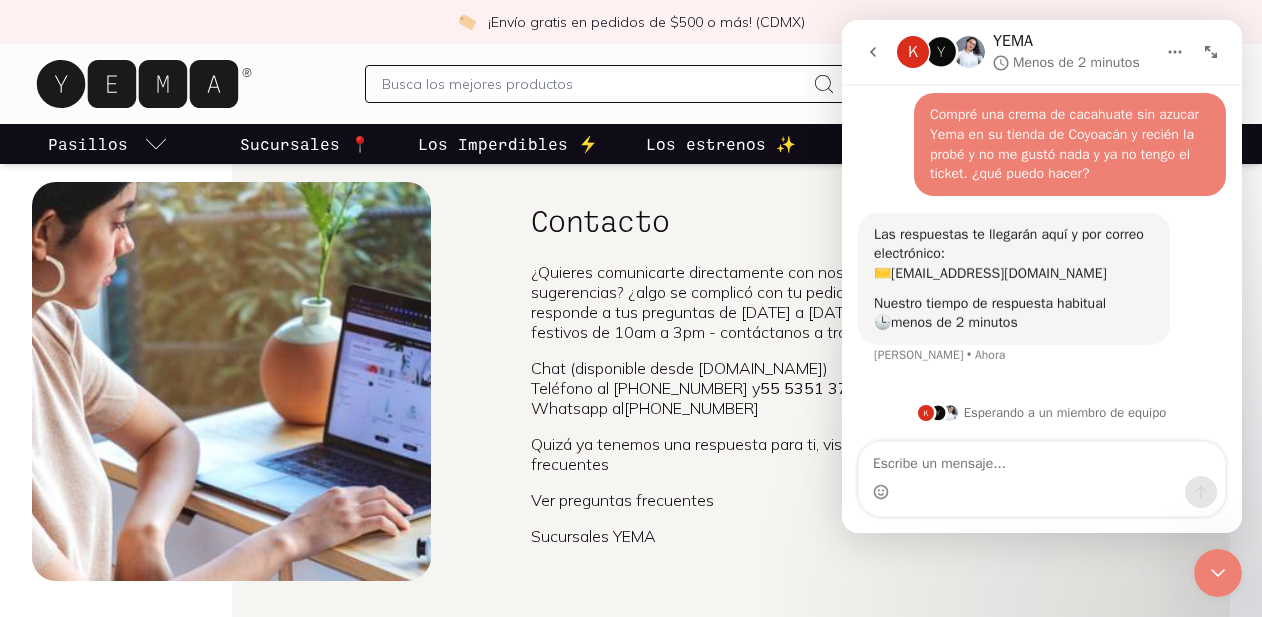 scroll, scrollTop: 511, scrollLeft: 0, axis: vertical 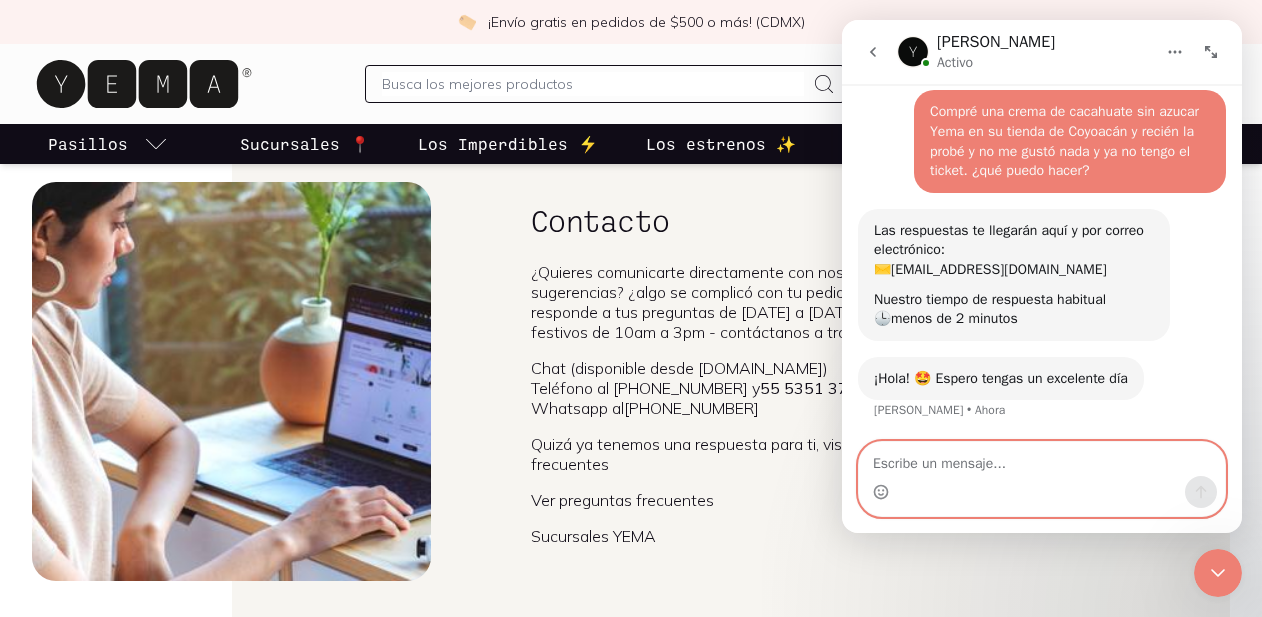 click at bounding box center (1042, 459) 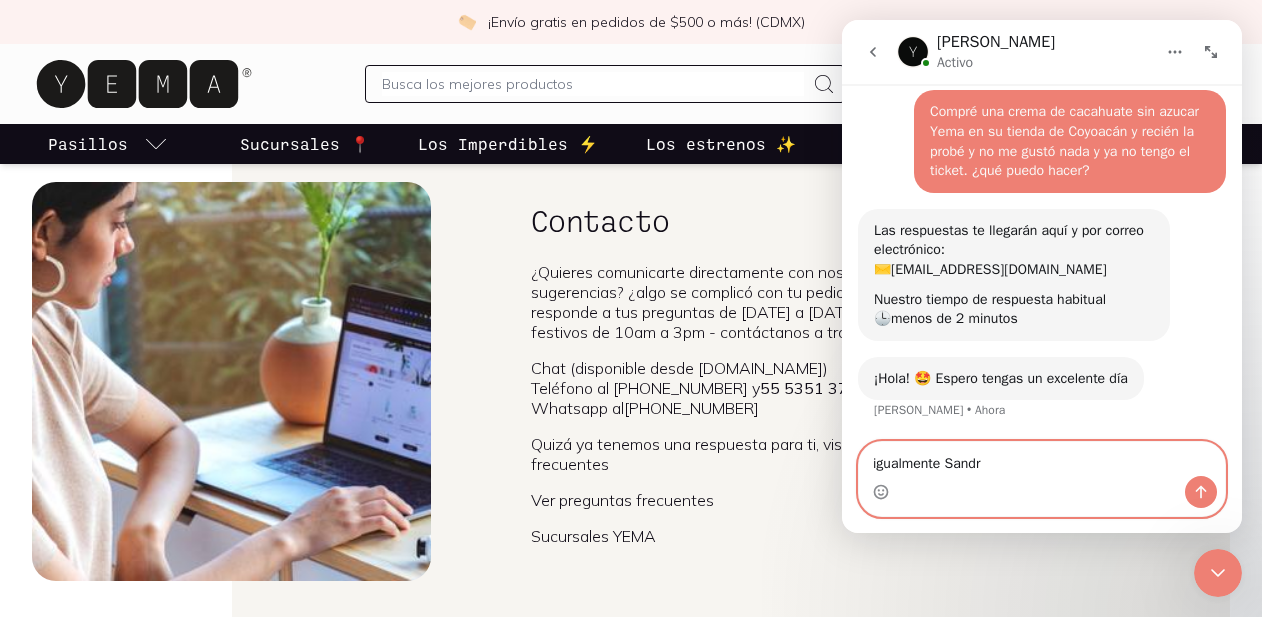 type on "igualmente [PERSON_NAME]" 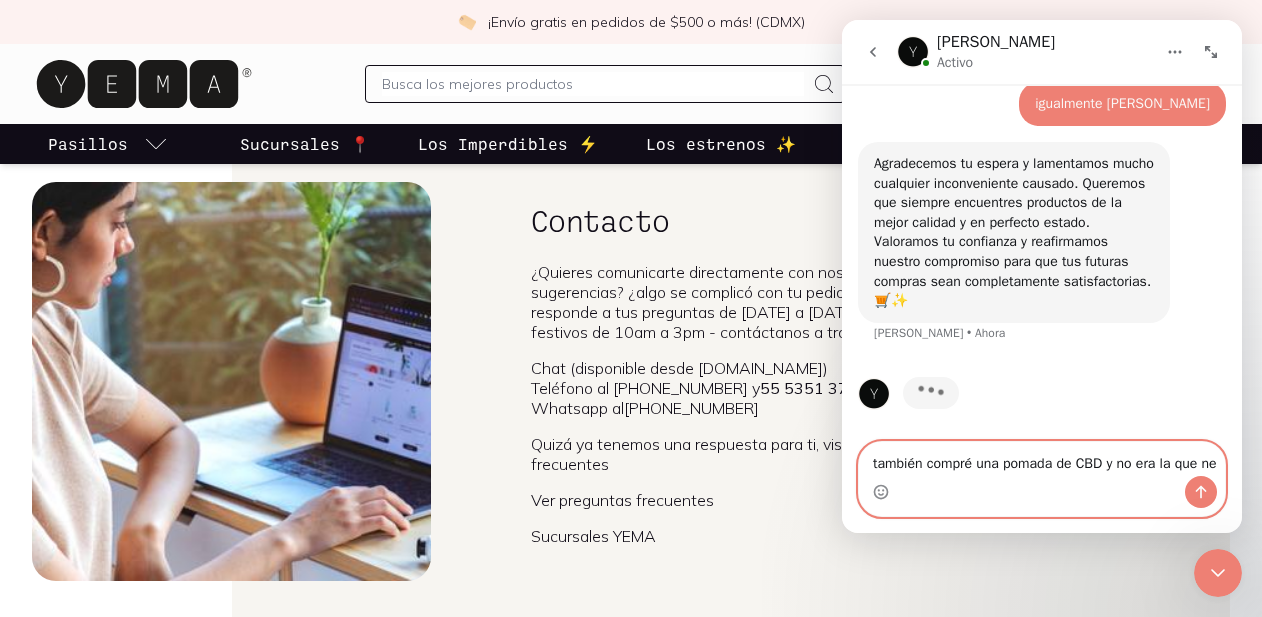 scroll, scrollTop: 868, scrollLeft: 0, axis: vertical 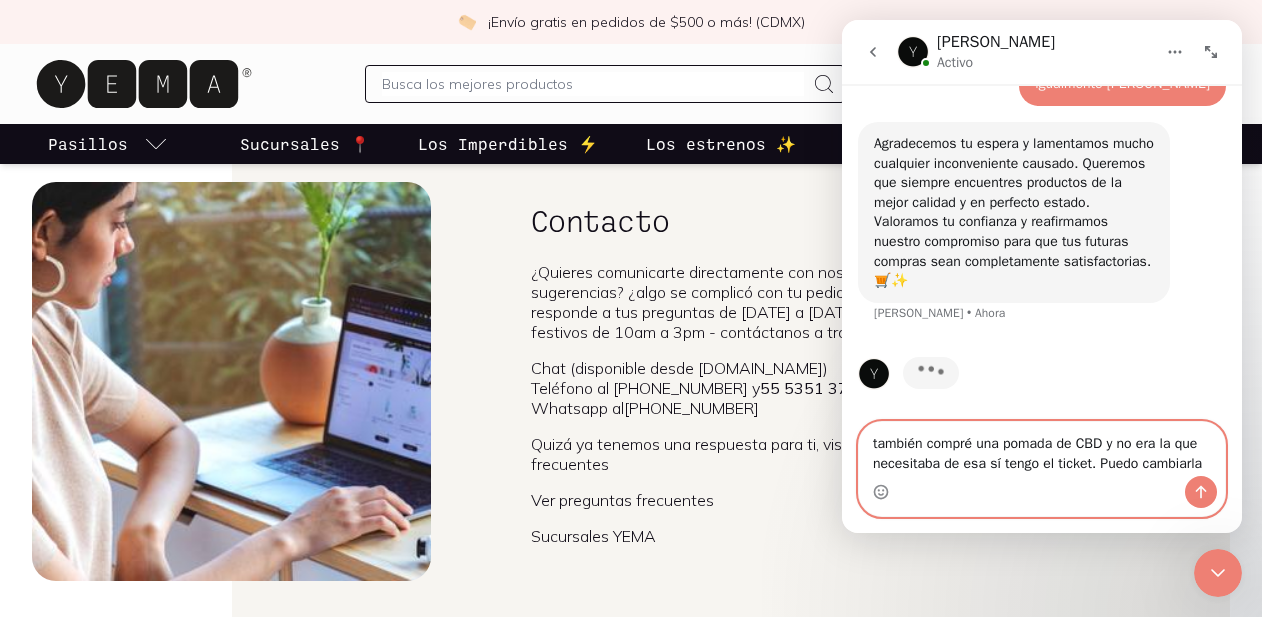 type on "también compré una pomada de CBD y no era la que necesitaba de esa sí tengo el ticket. Puedo cambiarla?" 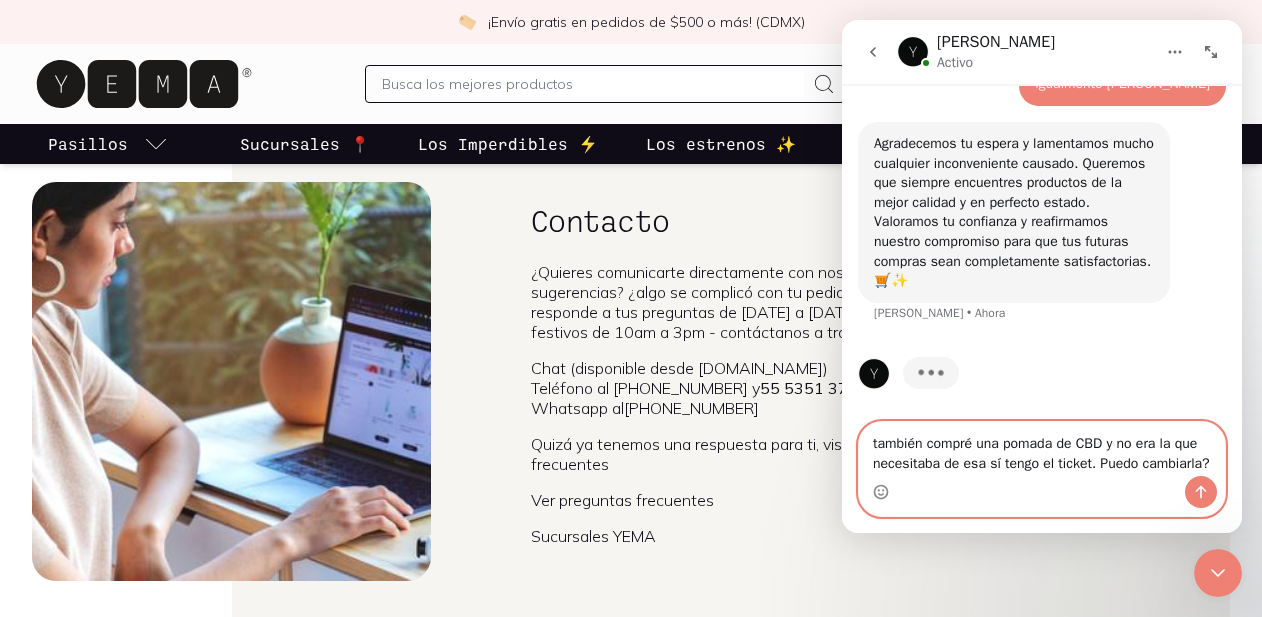scroll, scrollTop: 888, scrollLeft: 0, axis: vertical 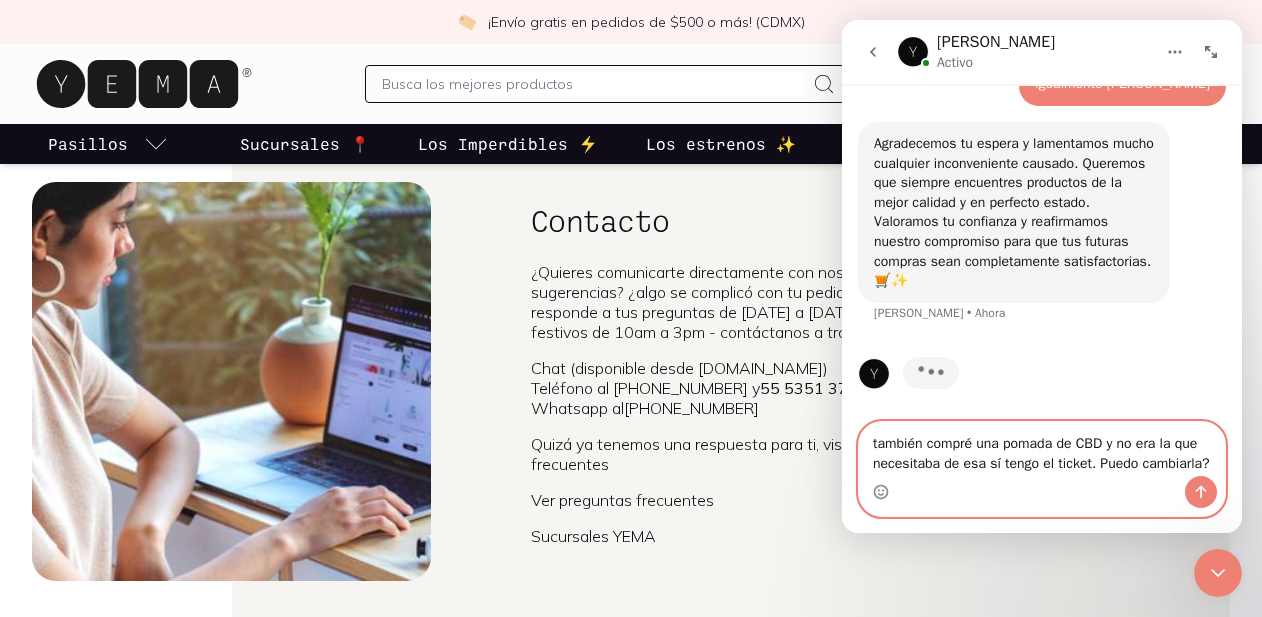 drag, startPoint x: 962, startPoint y: 460, endPoint x: 863, endPoint y: 424, distance: 105.3423 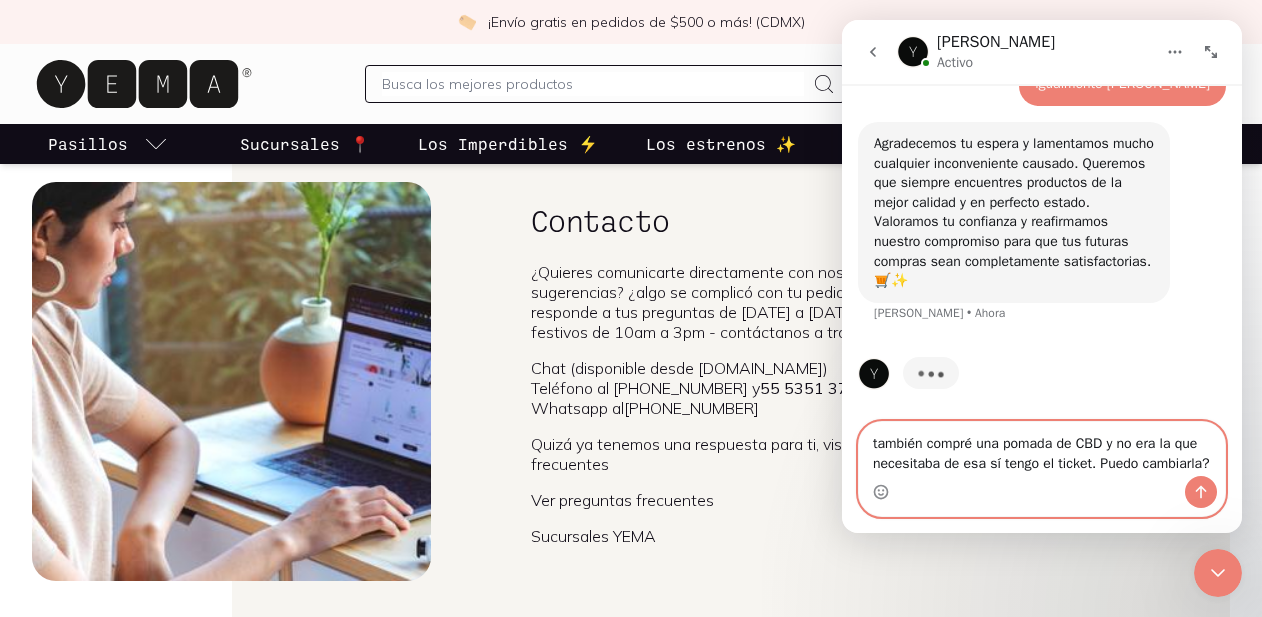 click on "también compré una pomada de CBD y no era la que necesitaba de esa sí tengo el ticket. Puedo cambiarla?" at bounding box center [1042, 449] 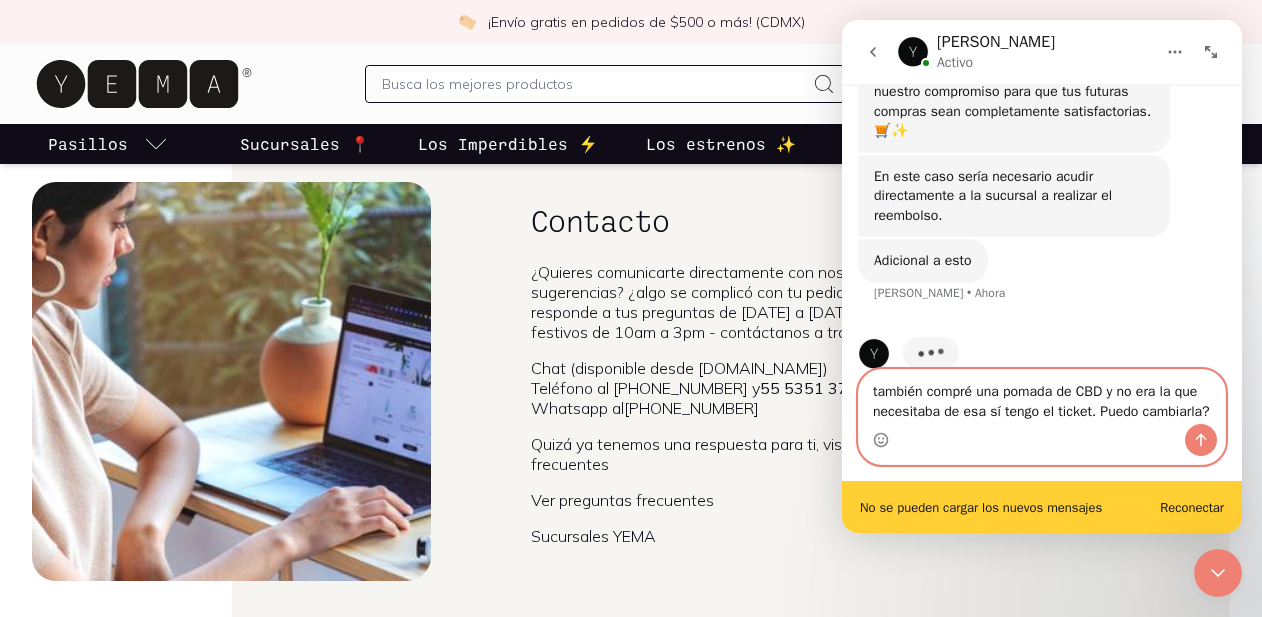 scroll, scrollTop: 1070, scrollLeft: 0, axis: vertical 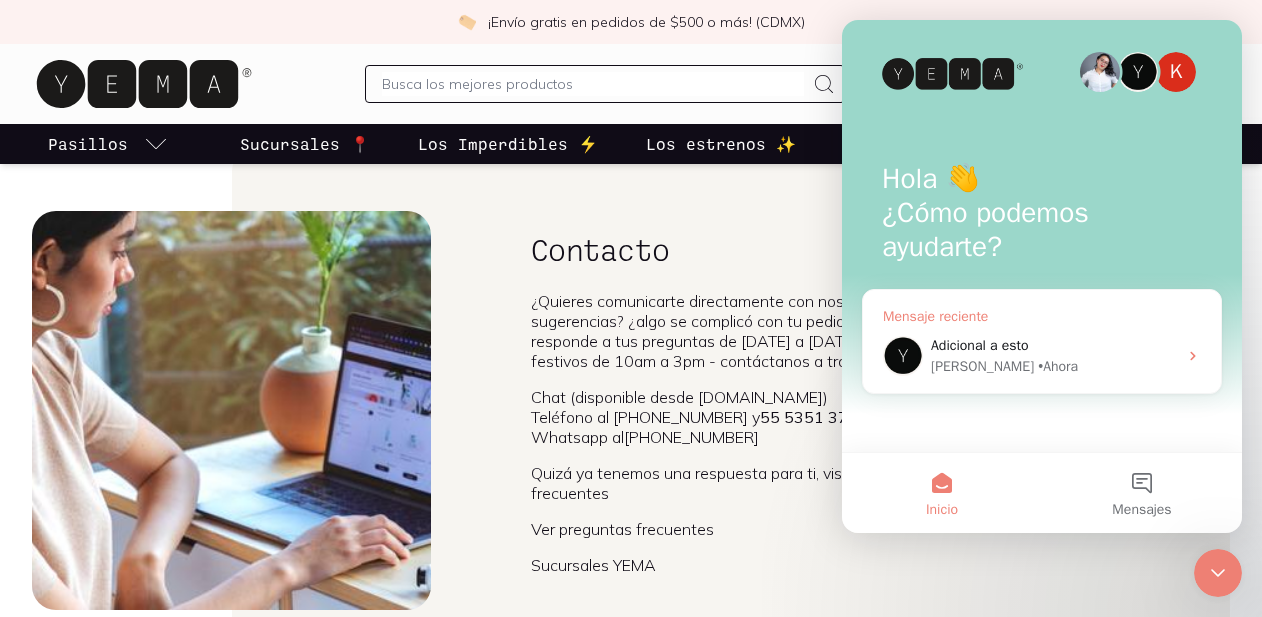 click on "Adicional a esto" at bounding box center (1054, 345) 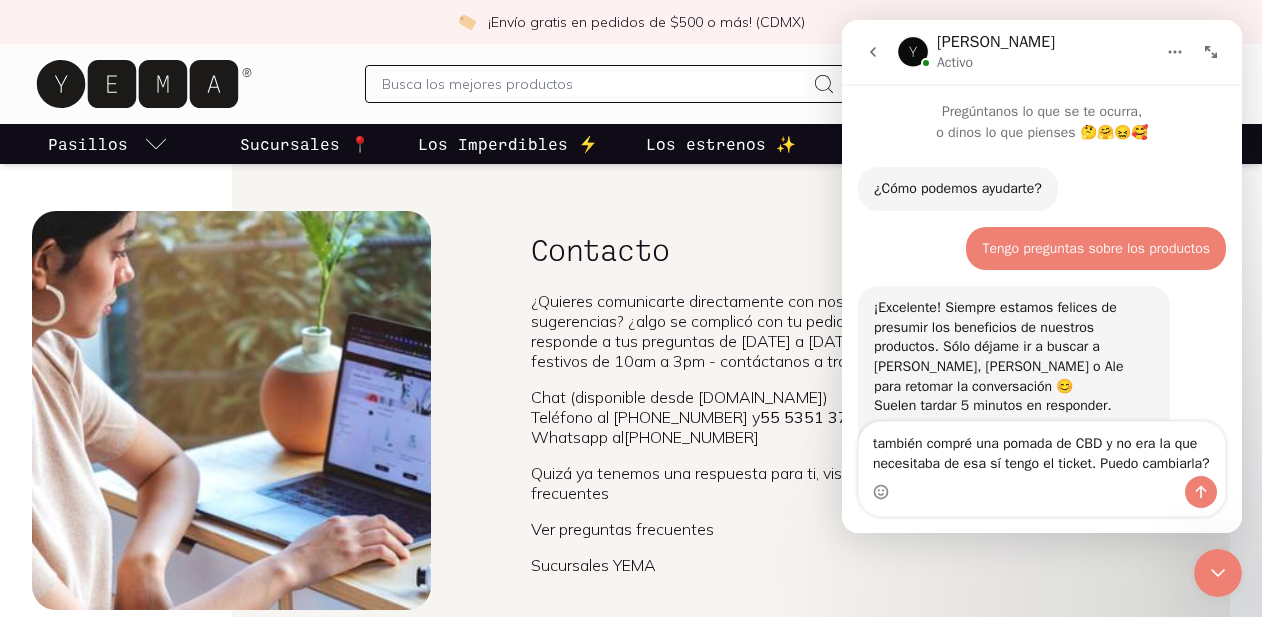 scroll, scrollTop: 0, scrollLeft: 0, axis: both 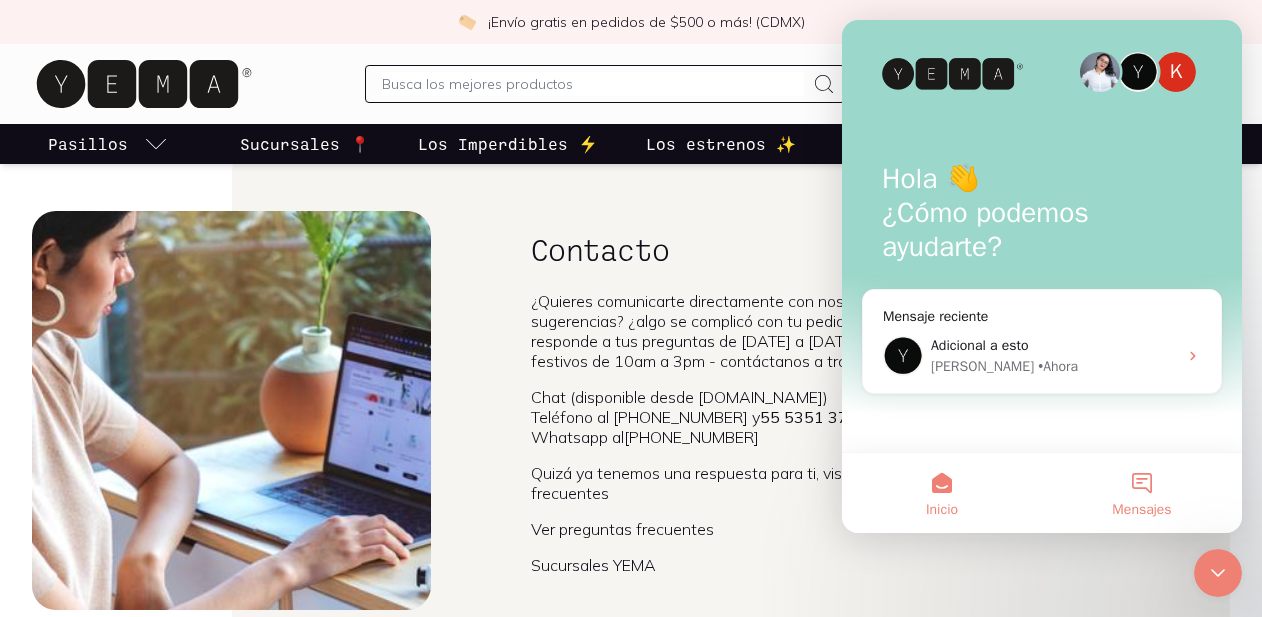 click on "Mensajes" at bounding box center (1142, 493) 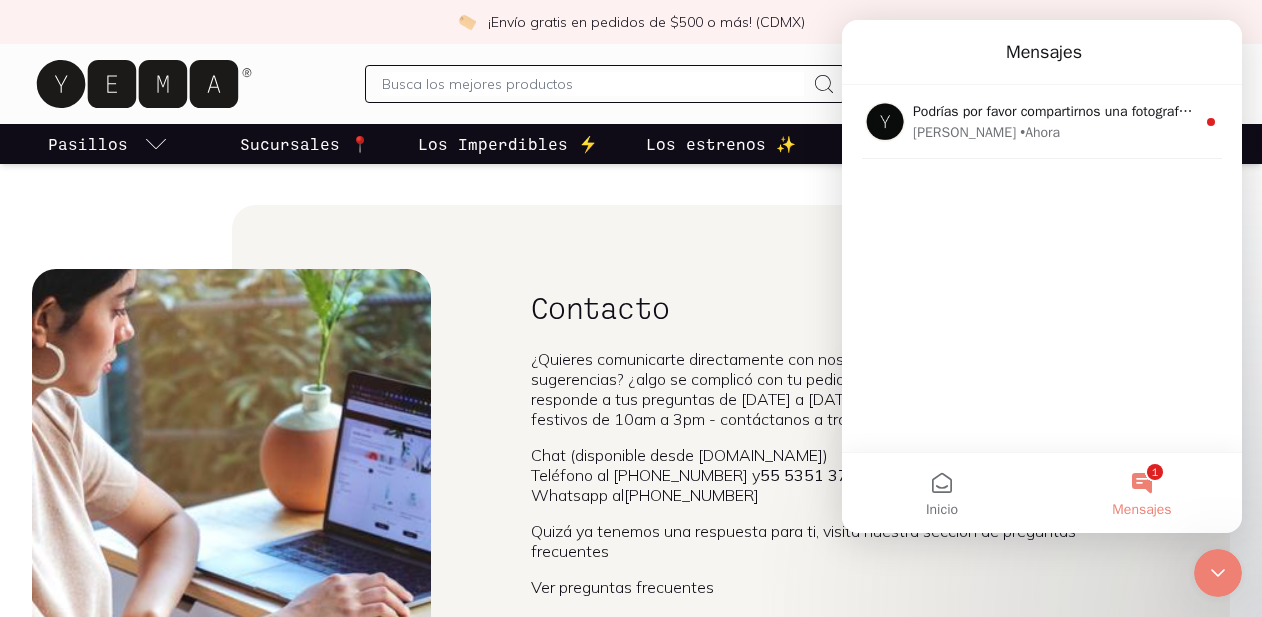 scroll, scrollTop: 13, scrollLeft: 0, axis: vertical 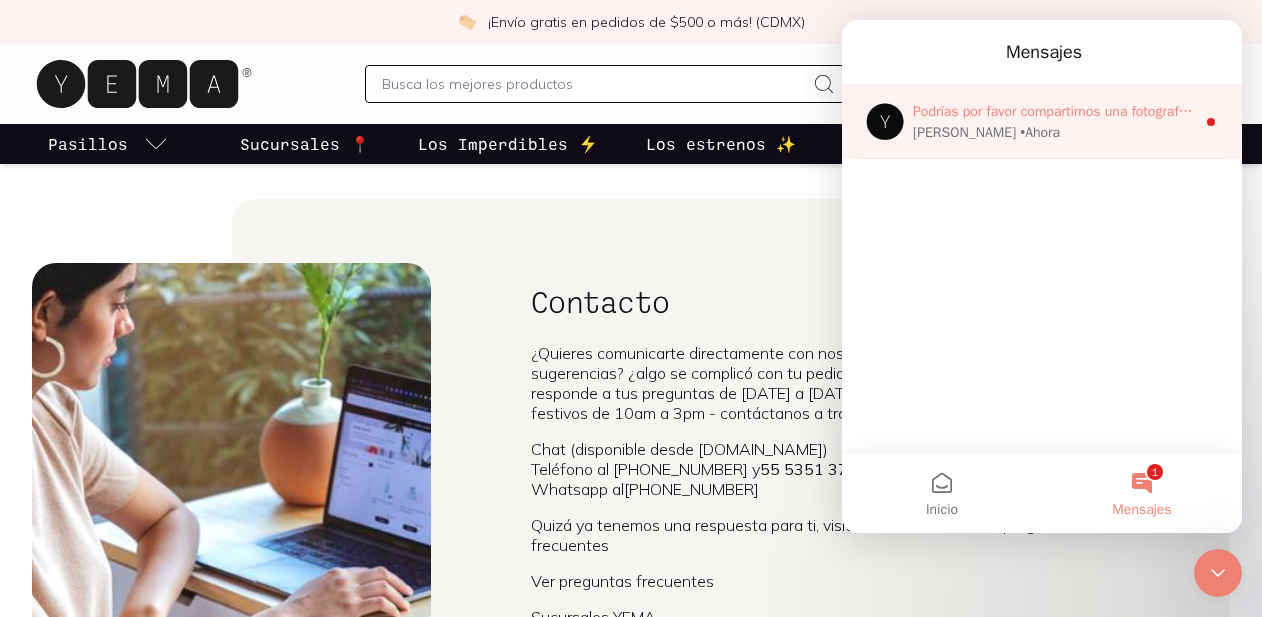 click on "Podrías por favor compartirnos una fotografía donde se visualice fecha y lote" at bounding box center [1147, 111] 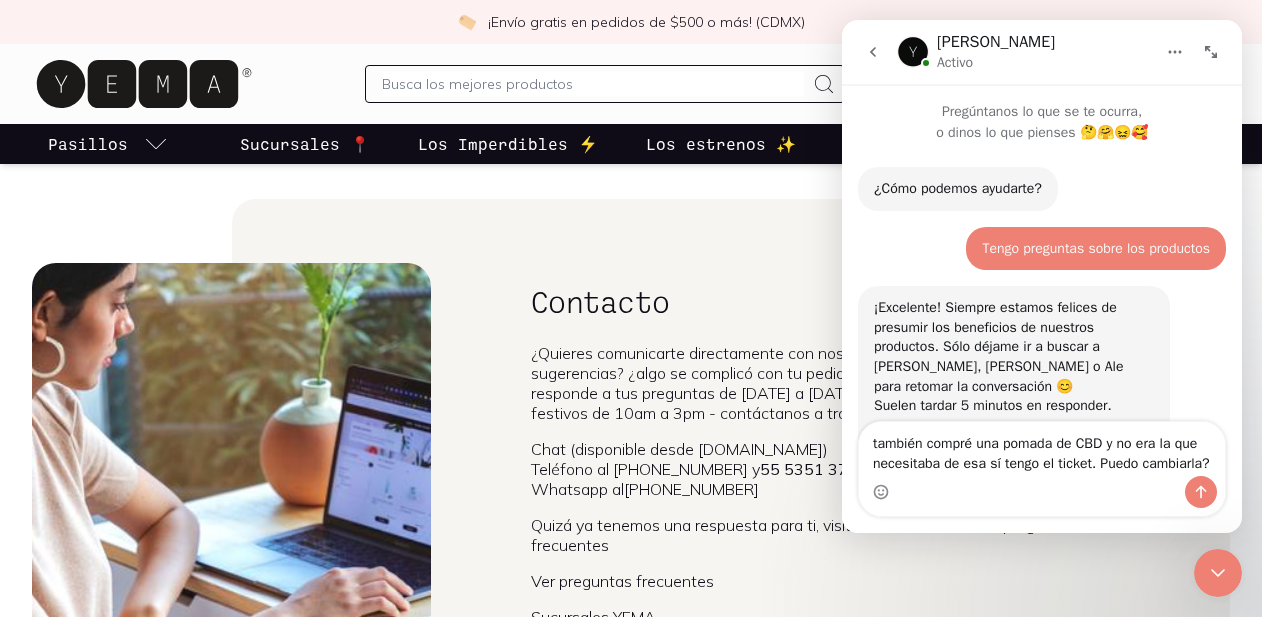 scroll, scrollTop: 105, scrollLeft: 0, axis: vertical 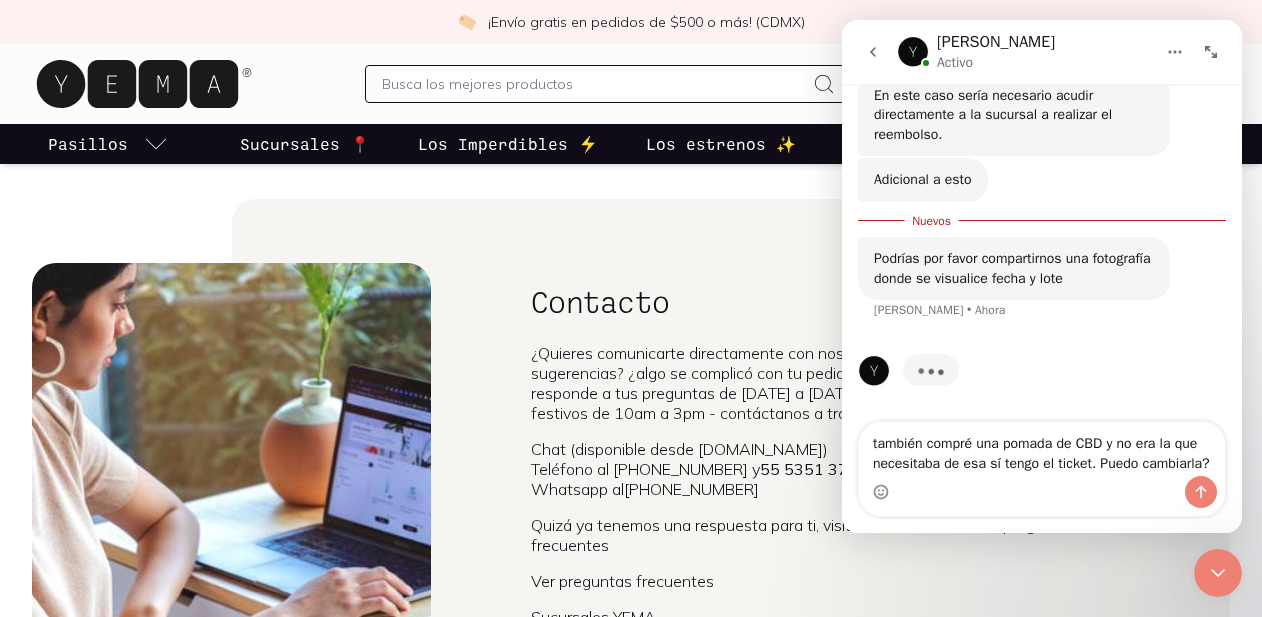 drag, startPoint x: 960, startPoint y: 468, endPoint x: 823, endPoint y: 422, distance: 144.51643 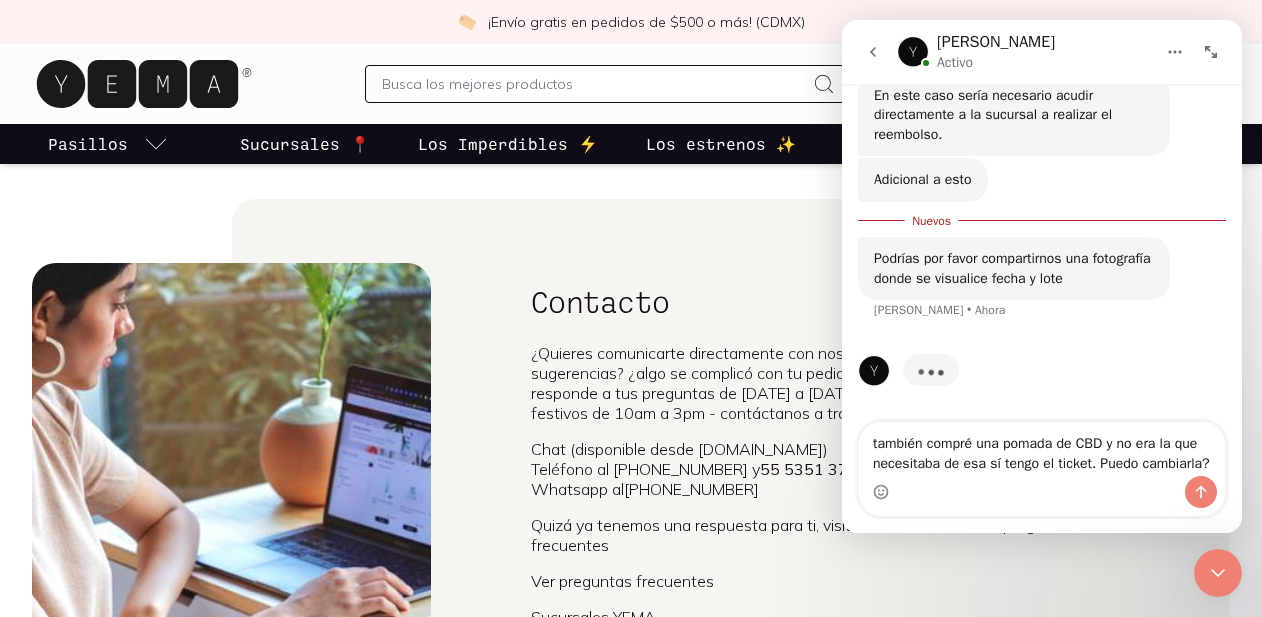 click on "[PERSON_NAME] Pregúntanos lo que se te ocurra, o dinos lo que pienses 🤔🤗😖🥰 ¿Cómo podemos ayudarte? [PERSON_NAME] Bot    •   Hace 3m Tengo preguntas sobre los productos    •   Hace 3m ¡Excelente! Siempre estamos felices de presumir los beneficios de nuestros productos. Sólo déjame ir a buscar a [PERSON_NAME], [PERSON_NAME] o Ale para retomar la conversación 😊  Suelen tardar 5 minutos en responder. [PERSON_NAME] Bot    •   Hace 3m Compré una crema de cacahuate sin azucar Yema en su tienda de Coyoacán y recién la probé y no me gustó nada y ya no tengo el ticket. ¿qué puedo hacer?    •   Hace 2m Las respuestas te llegarán aquí y por correo electrónico: ✉️  [EMAIL_ADDRESS][DOMAIN_NAME] Nuestro tiempo de respuesta habitual 🕒  menos de 2 minutos [PERSON_NAME] Bot    •   Hace 2m ¡Hola! 🤩 Espero tengas un excelente día [PERSON_NAME] 2m igualmente [PERSON_NAME] 1m [PERSON_NAME] 1m En este caso sería necesario acudir directamente a la sucursal a realizar el reembolso." 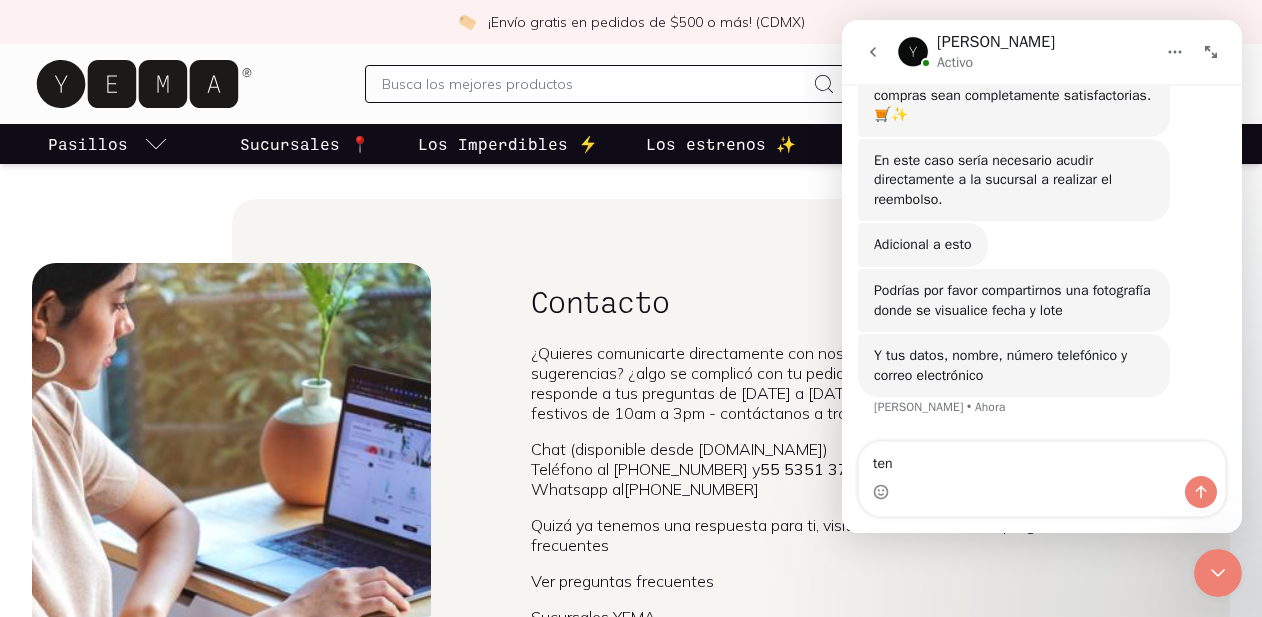 scroll, scrollTop: 1108, scrollLeft: 0, axis: vertical 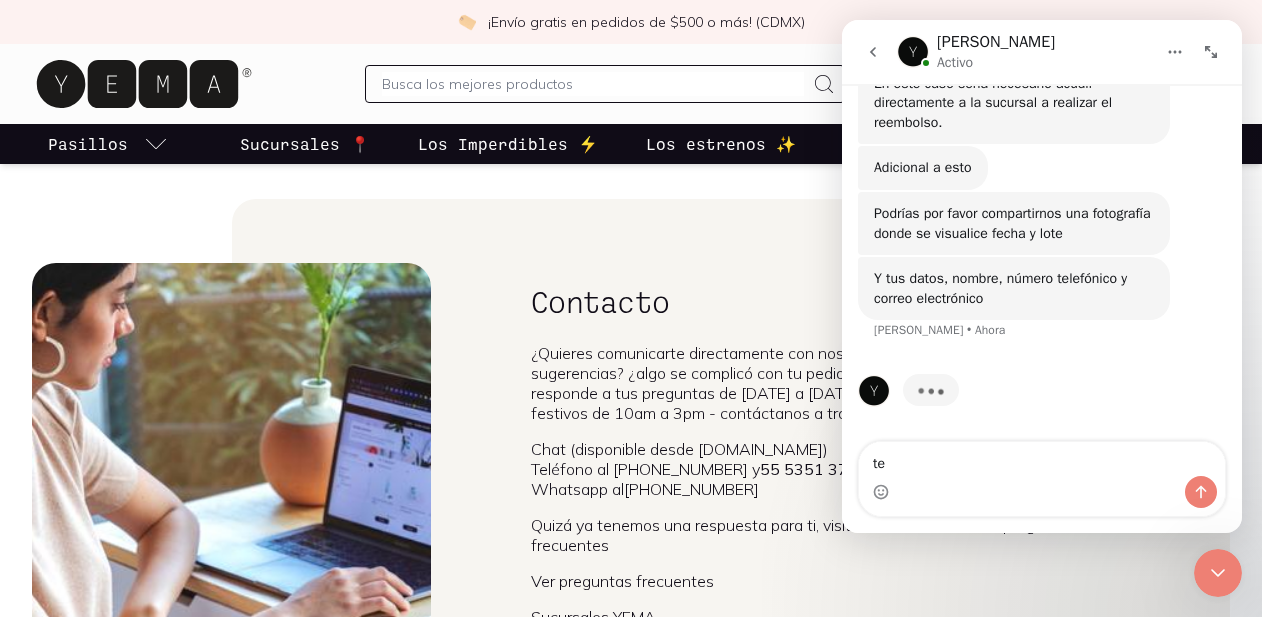 type on "t" 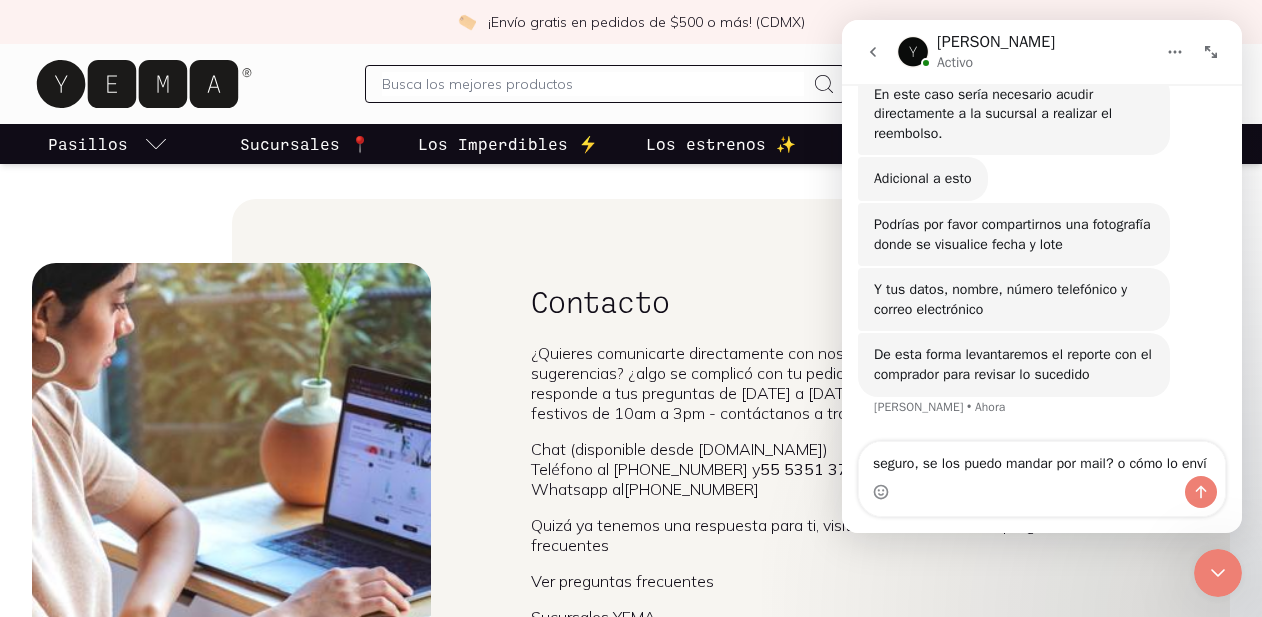 scroll, scrollTop: 1117, scrollLeft: 0, axis: vertical 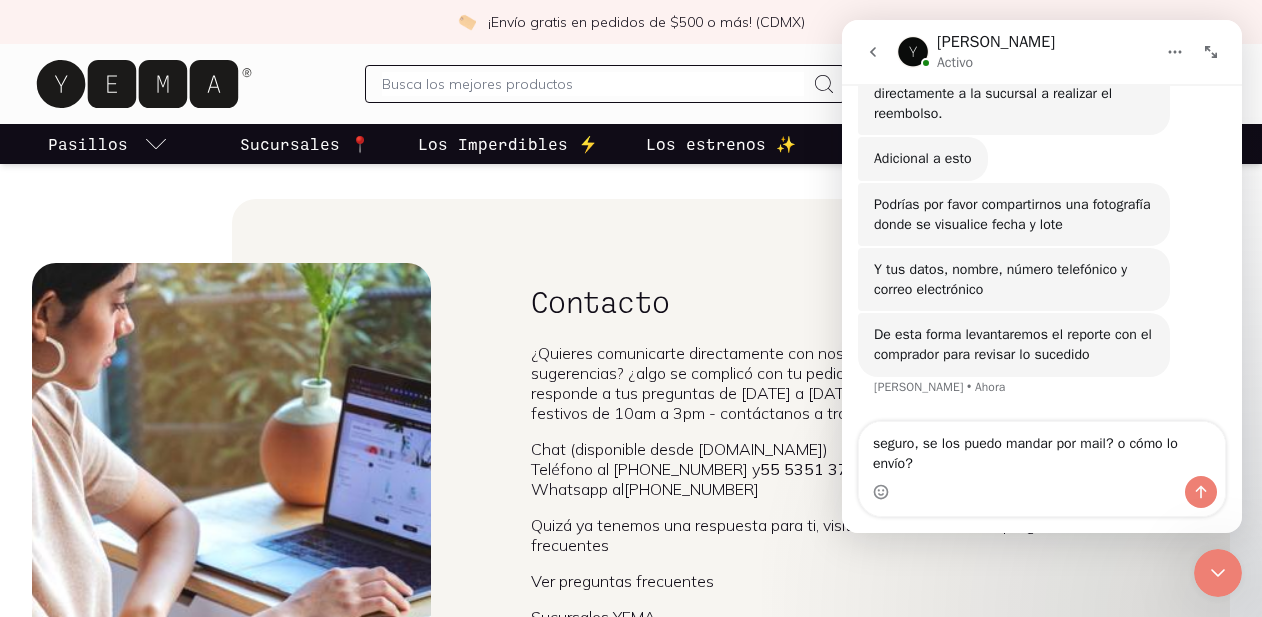 type on "seguro, se los puedo mandar por mail? o cómo lo envío?" 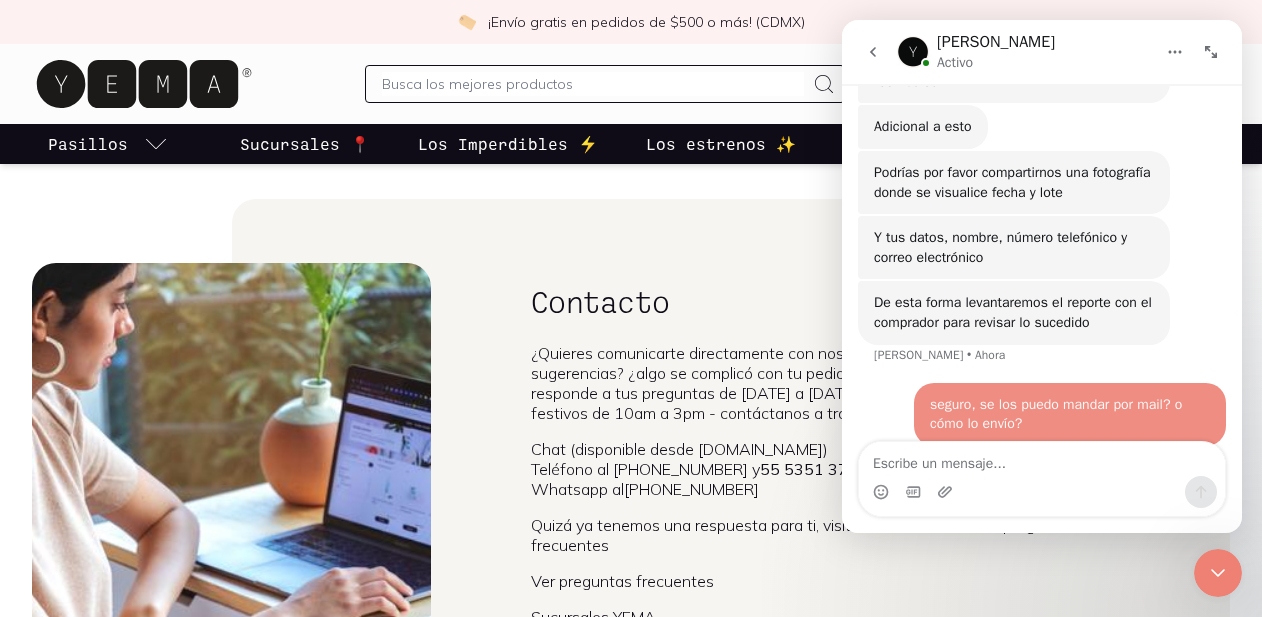 scroll, scrollTop: 1176, scrollLeft: 0, axis: vertical 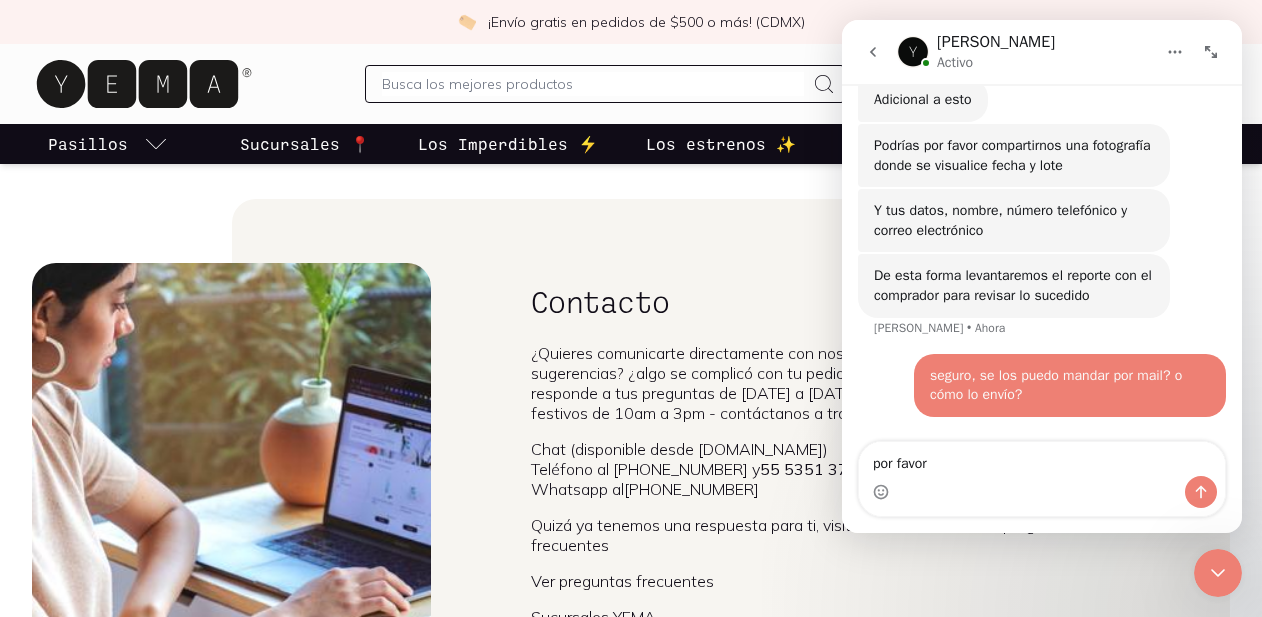 type on "por favor" 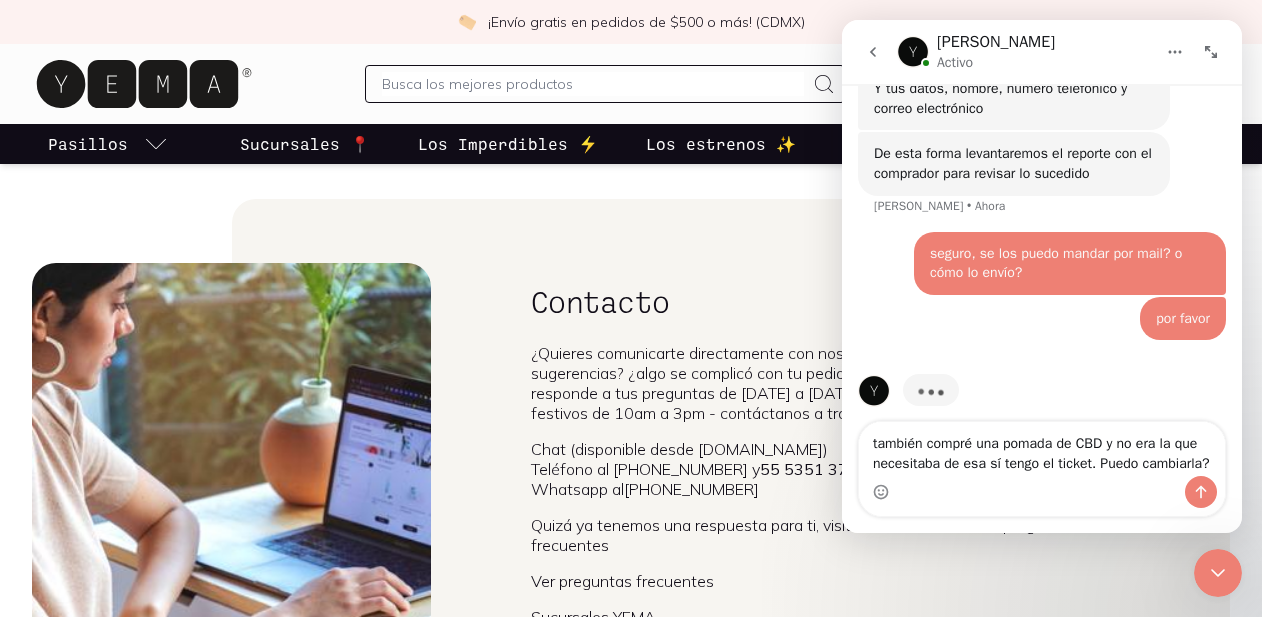 scroll, scrollTop: 1338, scrollLeft: 0, axis: vertical 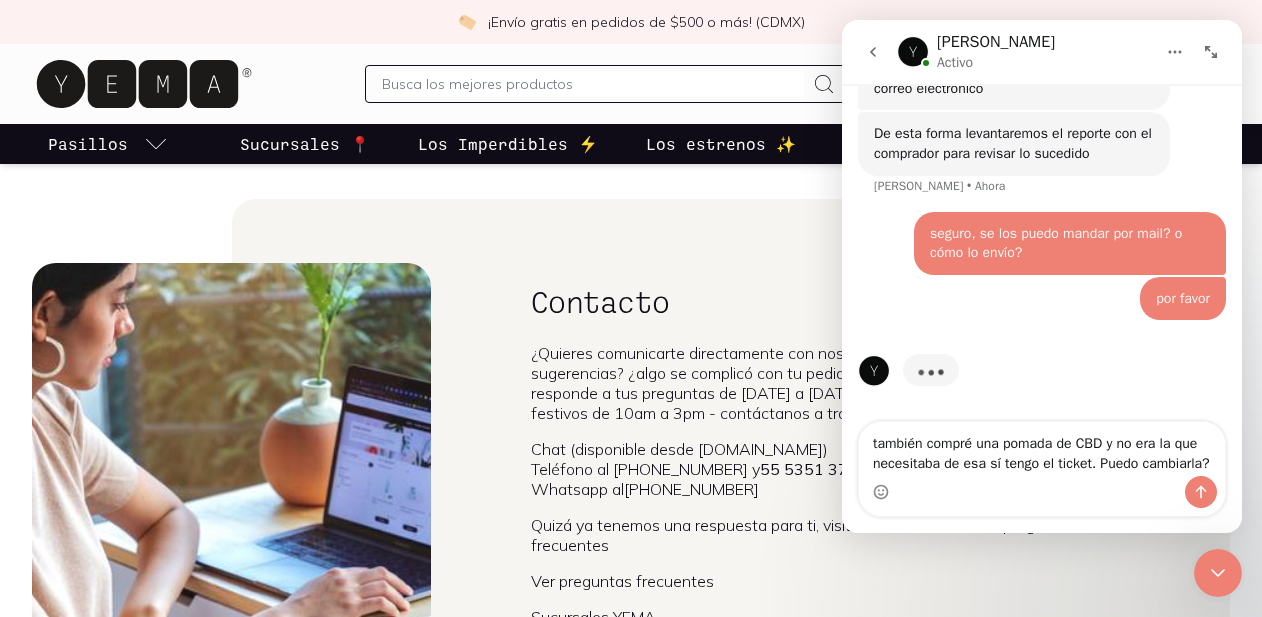 click on "también compré una pomada de CBD y no era la que necesitaba de esa sí tengo el ticket. Puedo cambiarla?" at bounding box center (1042, 449) 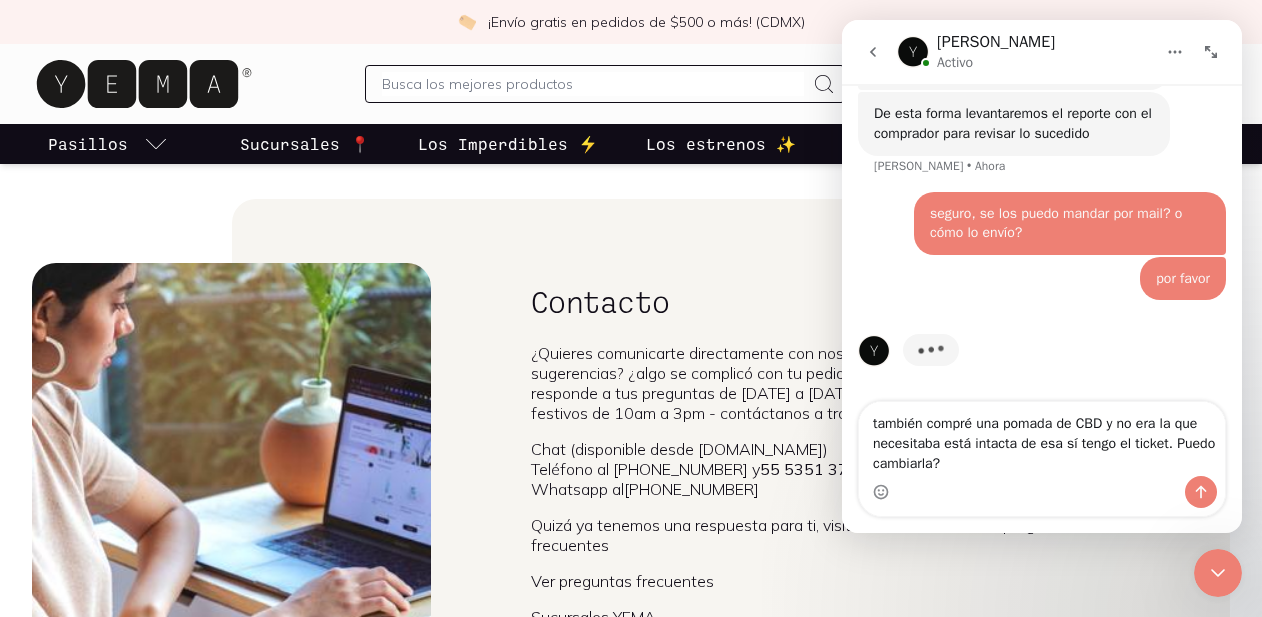 type on "también compré una pomada de CBD y no era la que necesitaba está intacta de esa sí tengo el ticket. Puedo cambiarla?" 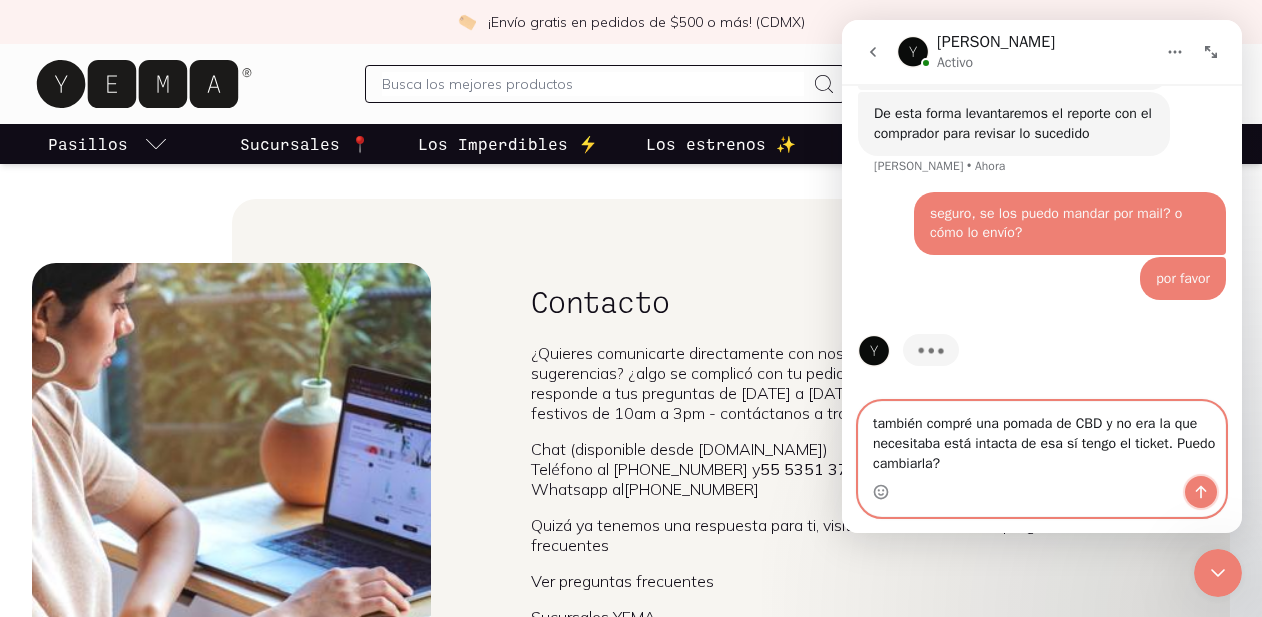 click 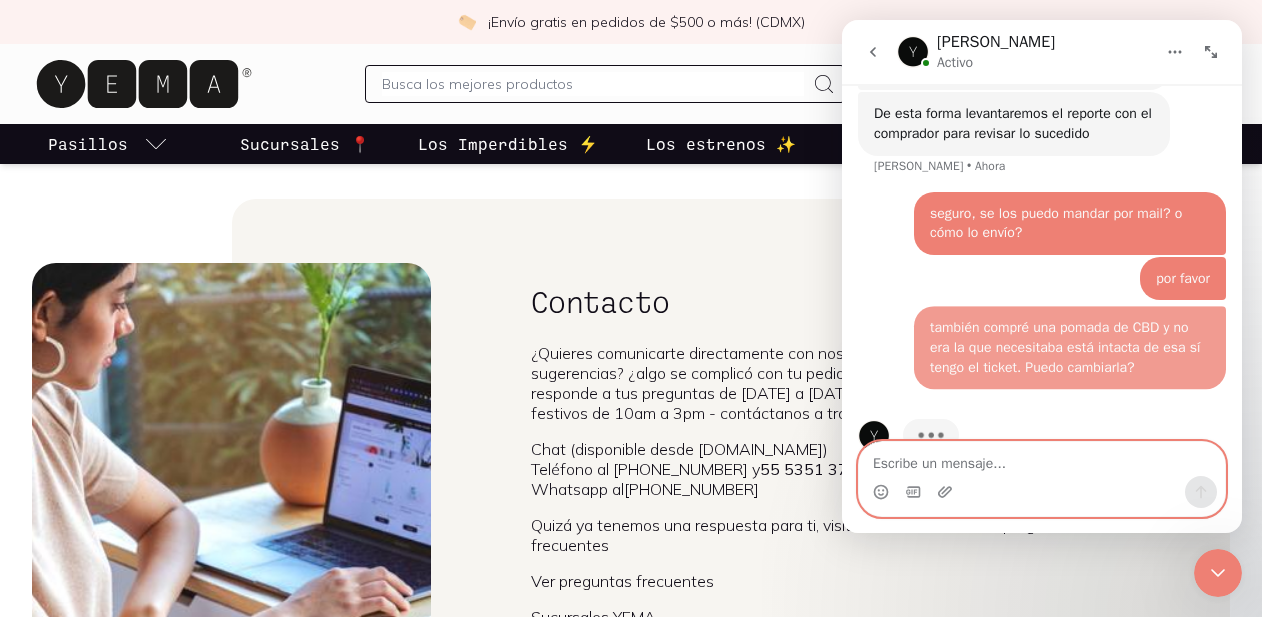 scroll, scrollTop: 1383, scrollLeft: 0, axis: vertical 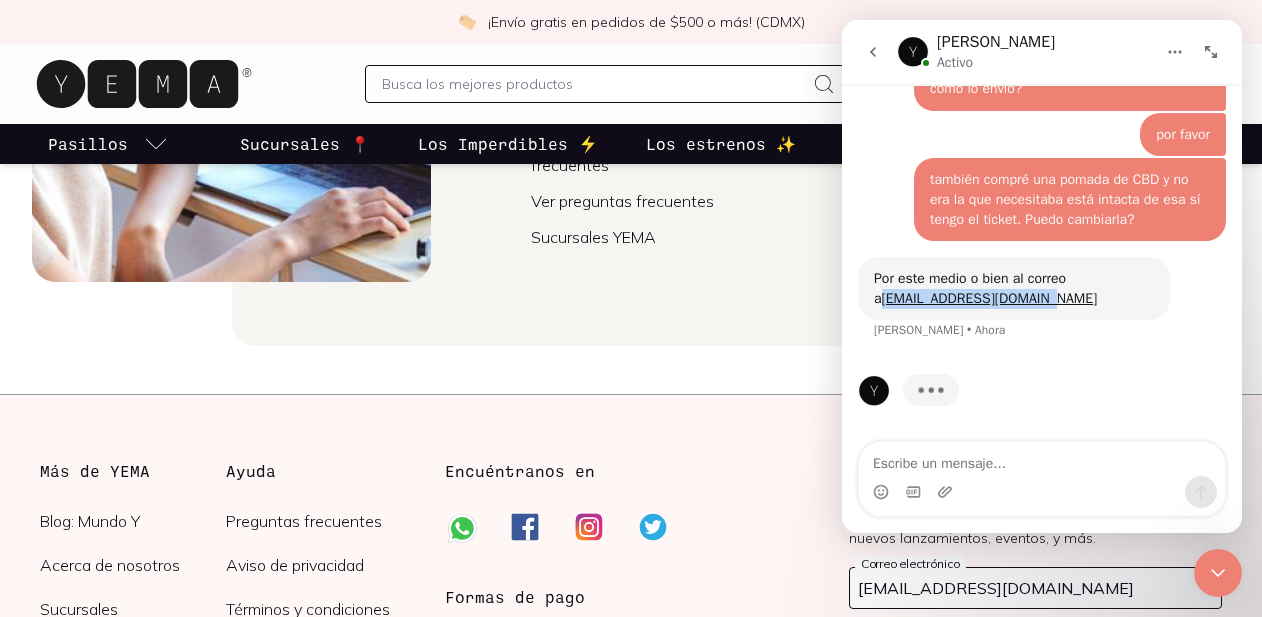 drag, startPoint x: 1066, startPoint y: 292, endPoint x: 866, endPoint y: 303, distance: 200.30228 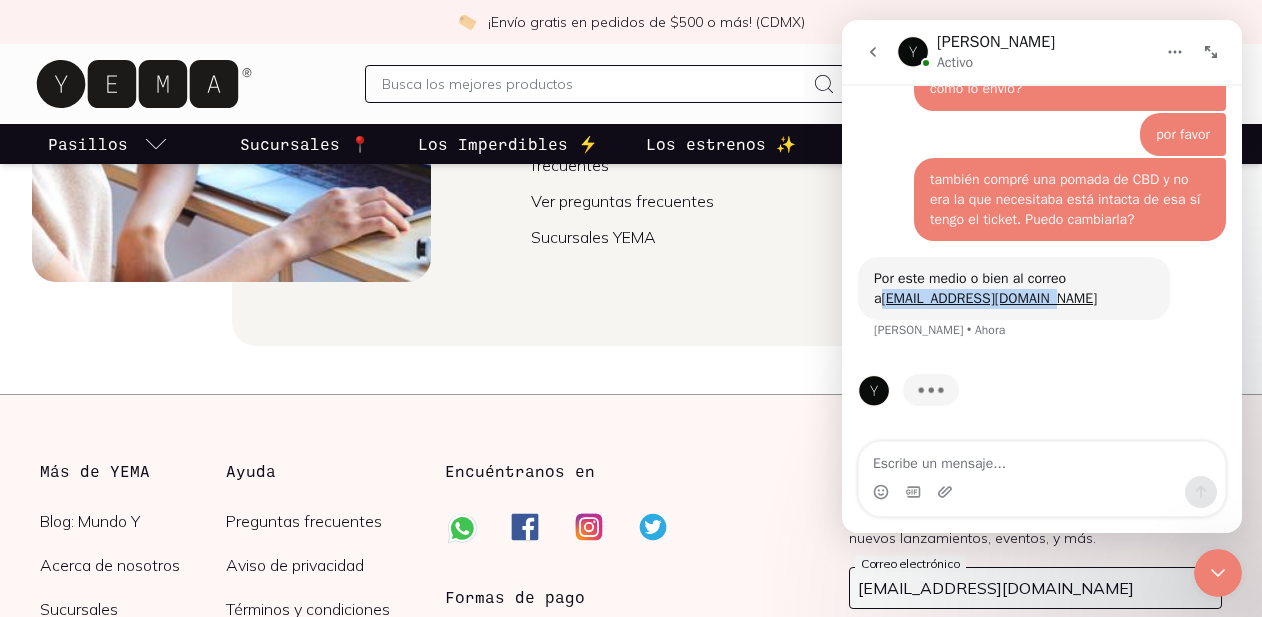 click on "Por este medio o bien al correo a  [EMAIL_ADDRESS][DOMAIN_NAME]   [PERSON_NAME][GEOGRAPHIC_DATA]" at bounding box center (1014, 288) 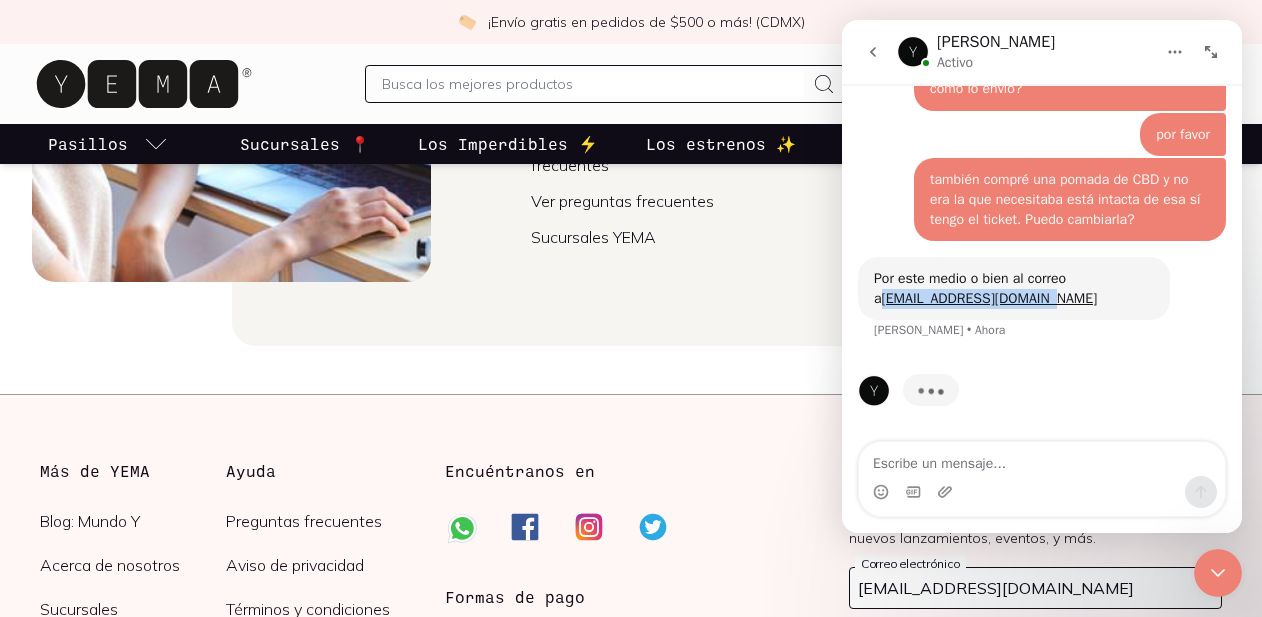 copy on "[EMAIL_ADDRESS][DOMAIN_NAME]" 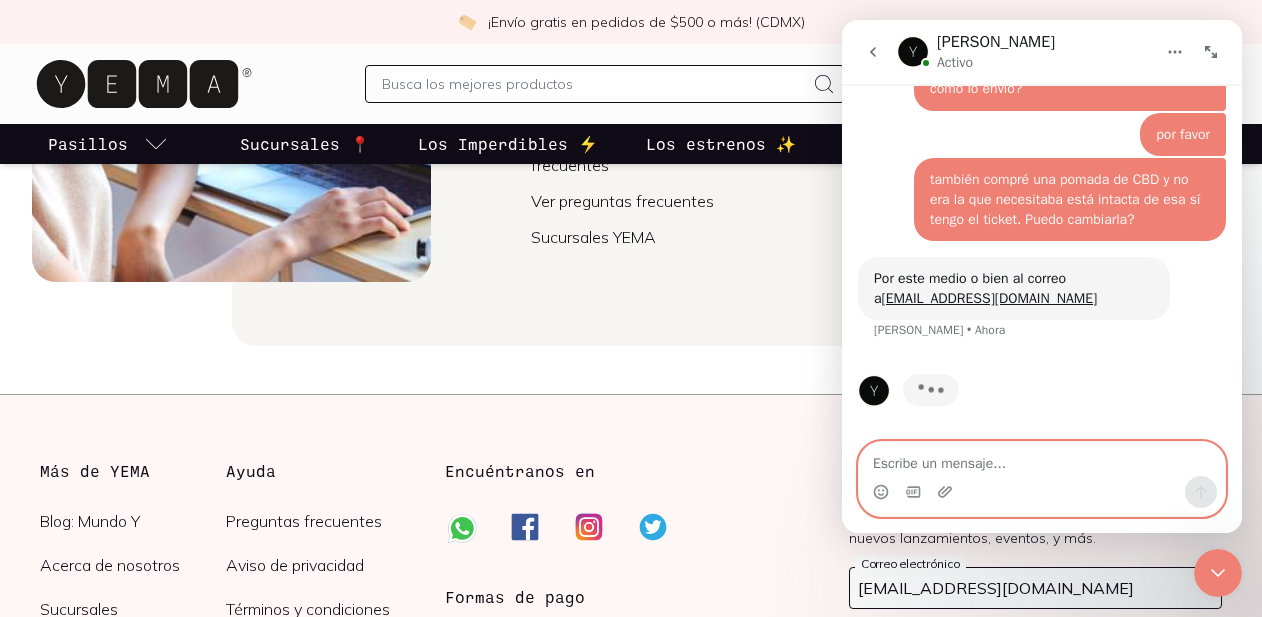 click at bounding box center [1042, 459] 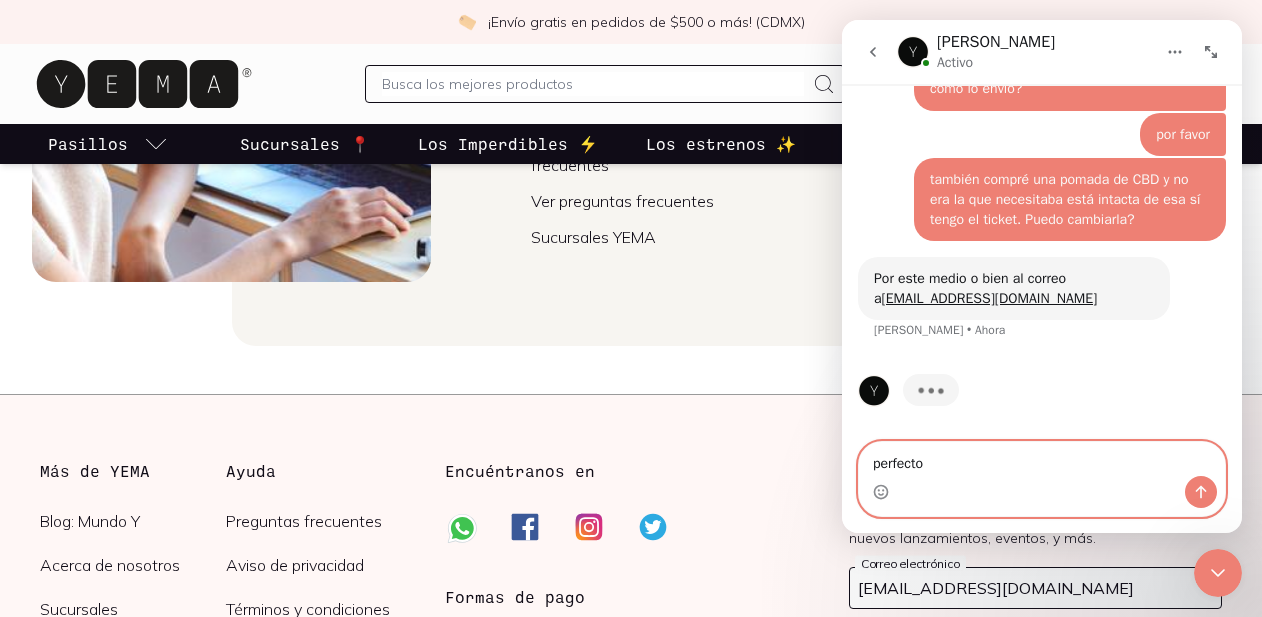 scroll, scrollTop: 1385, scrollLeft: 0, axis: vertical 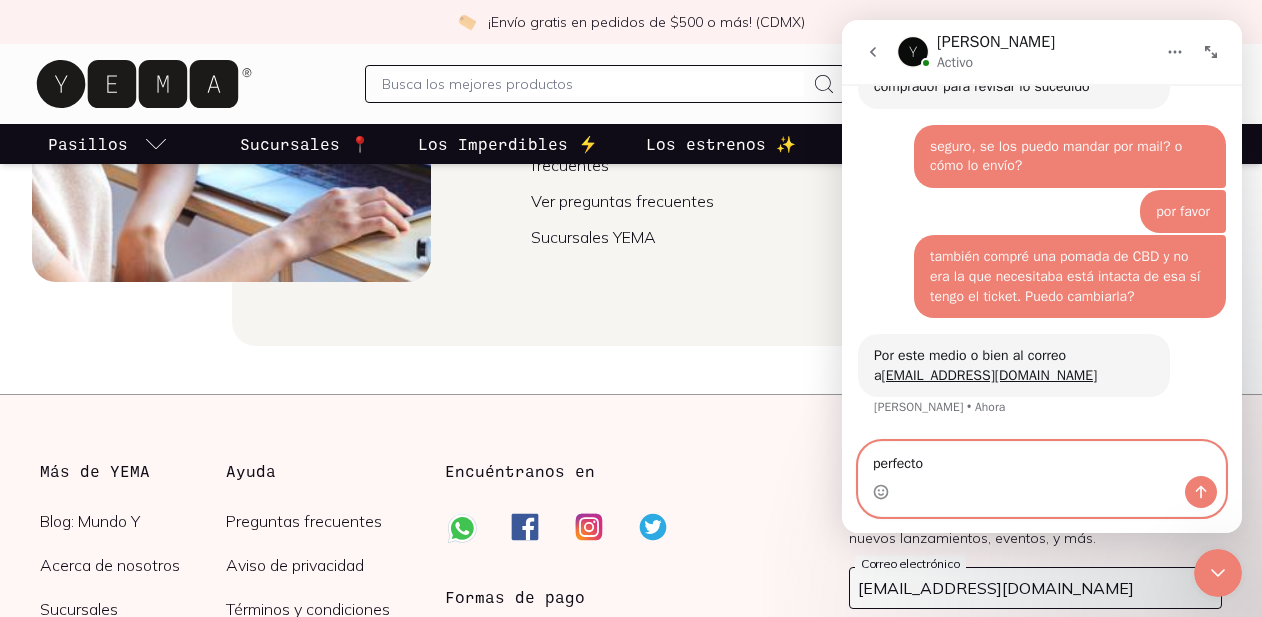 type on "perfecto" 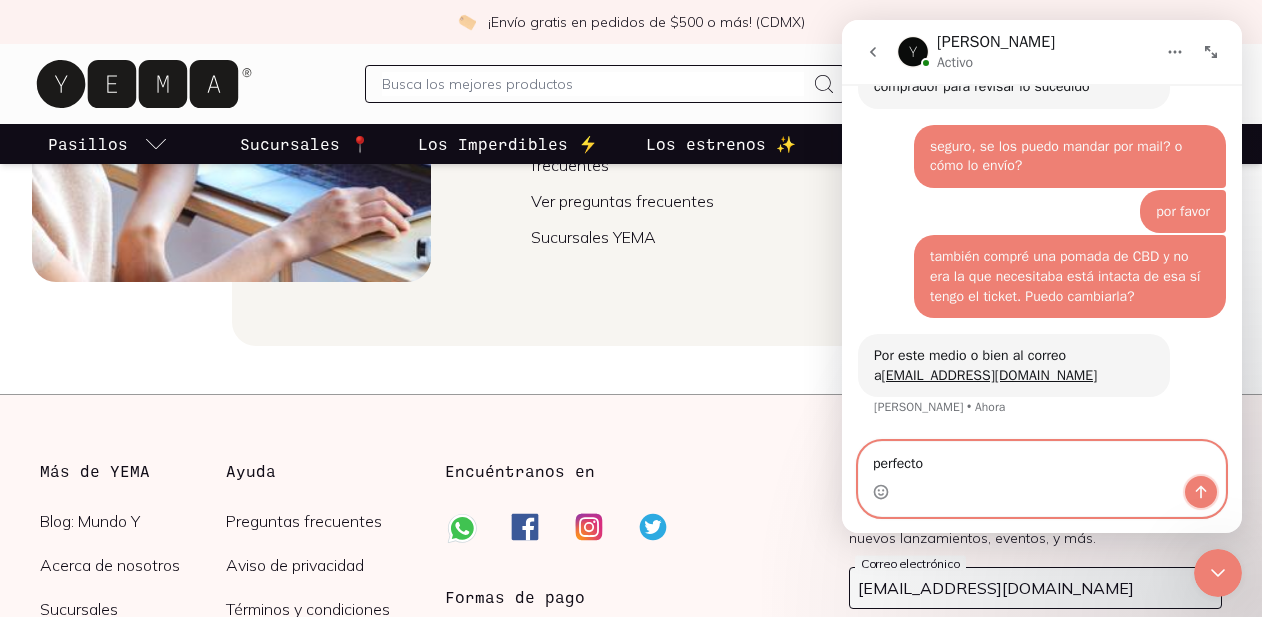 click at bounding box center (1201, 492) 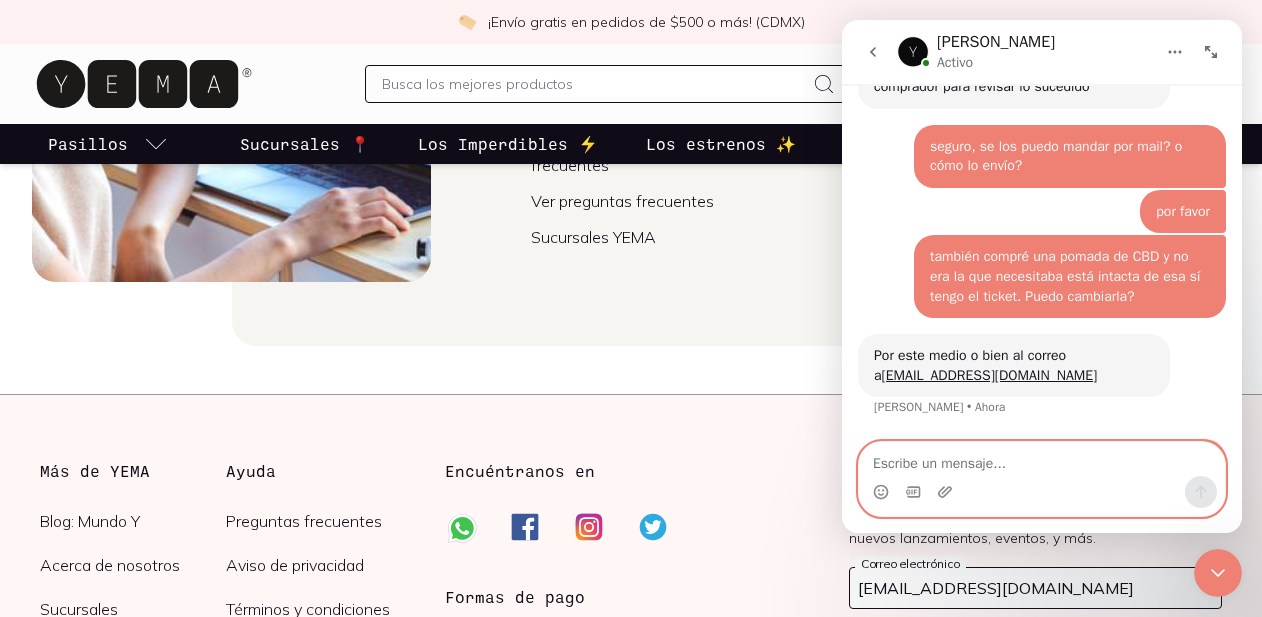scroll, scrollTop: 1445, scrollLeft: 0, axis: vertical 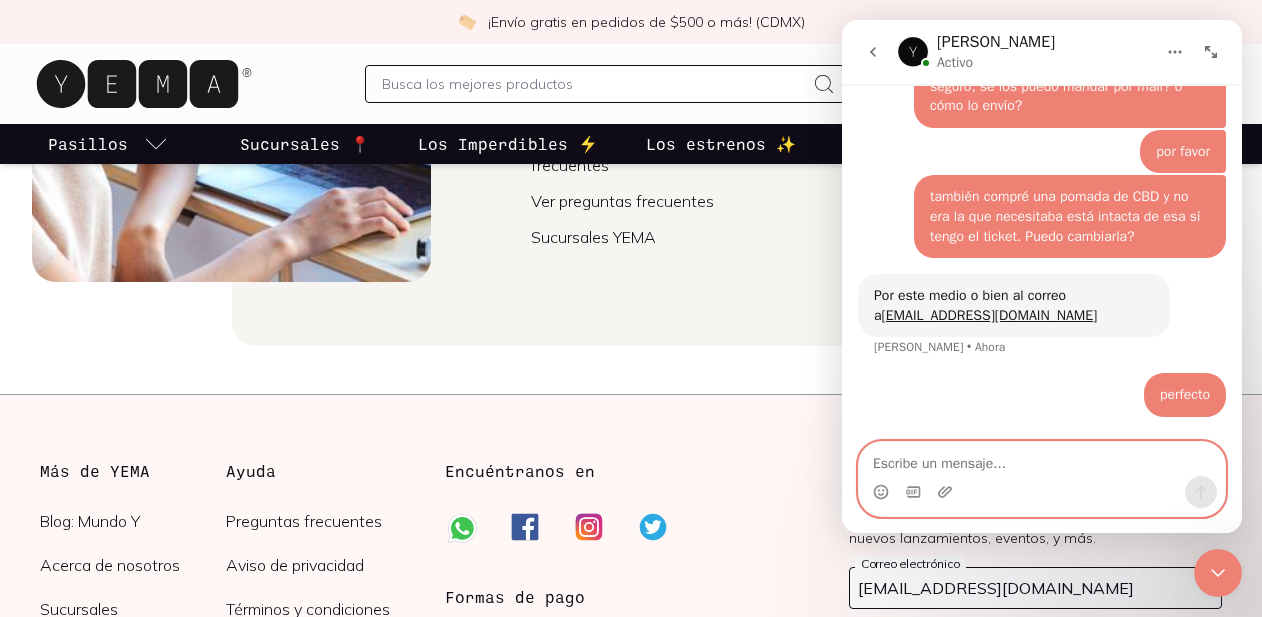 click at bounding box center [1042, 459] 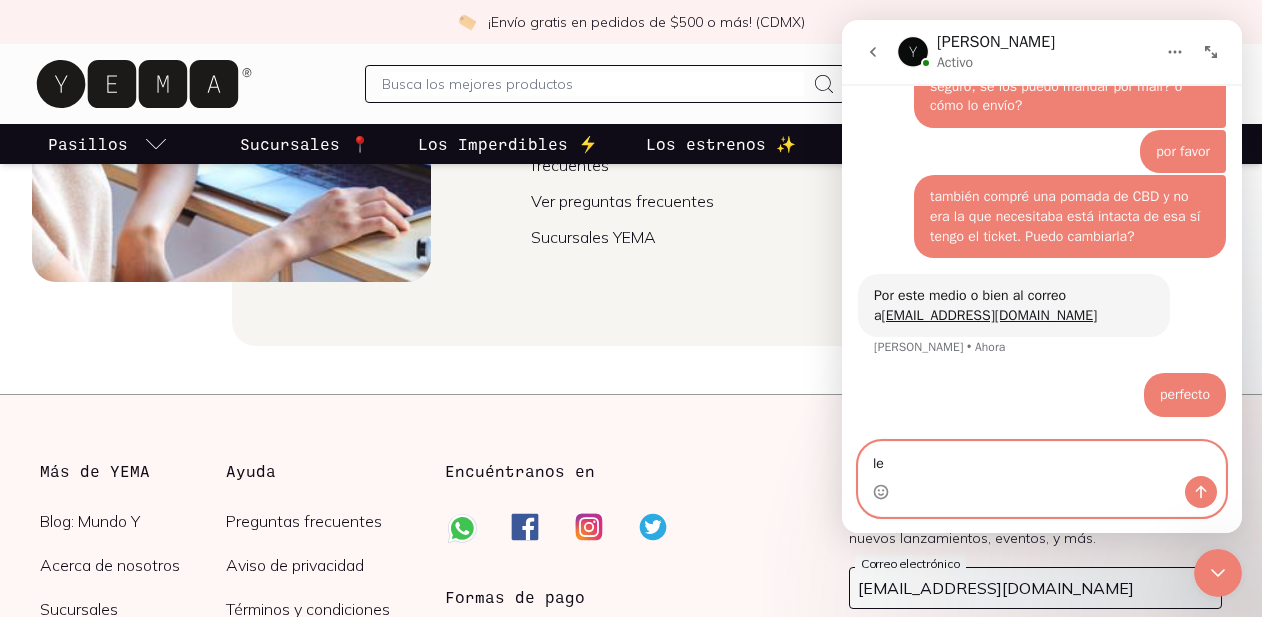 type on "l" 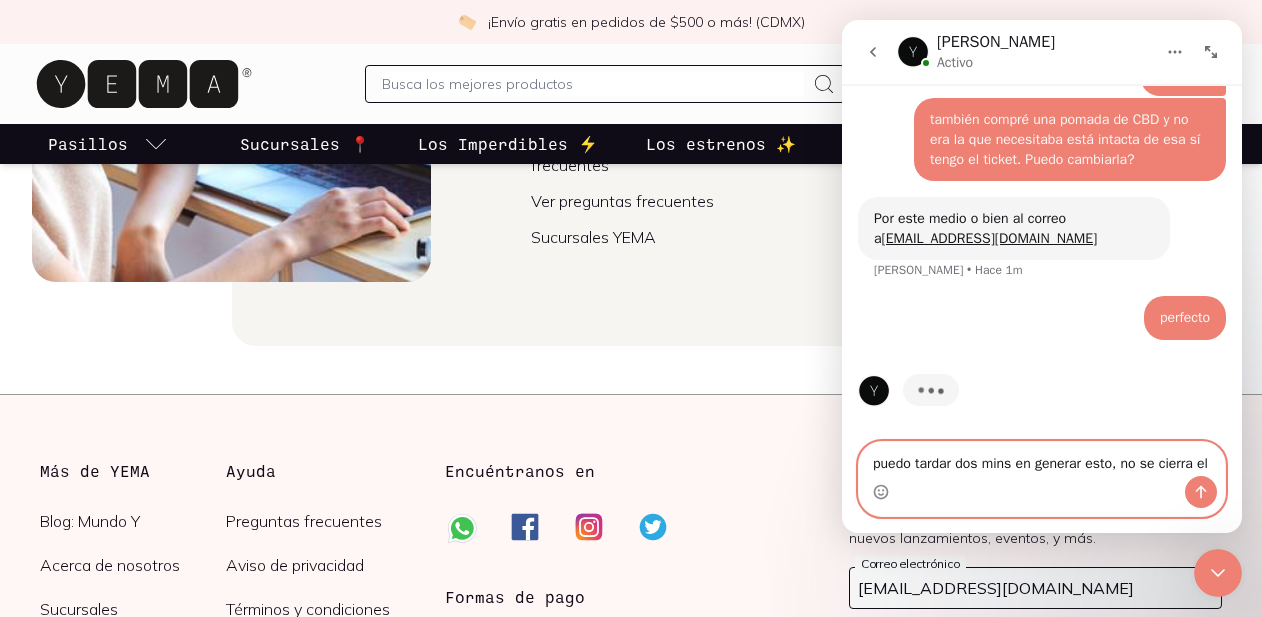 scroll, scrollTop: 1542, scrollLeft: 0, axis: vertical 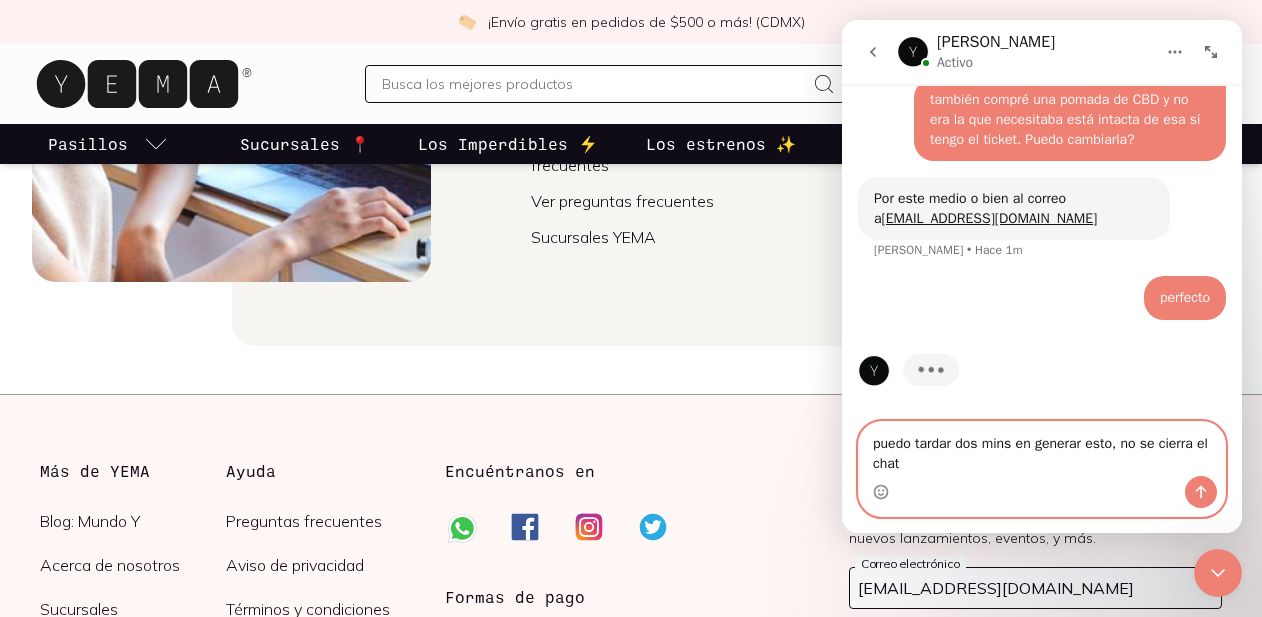 type on "puedo tardar dos mins en generar esto, no se cierra el chat?" 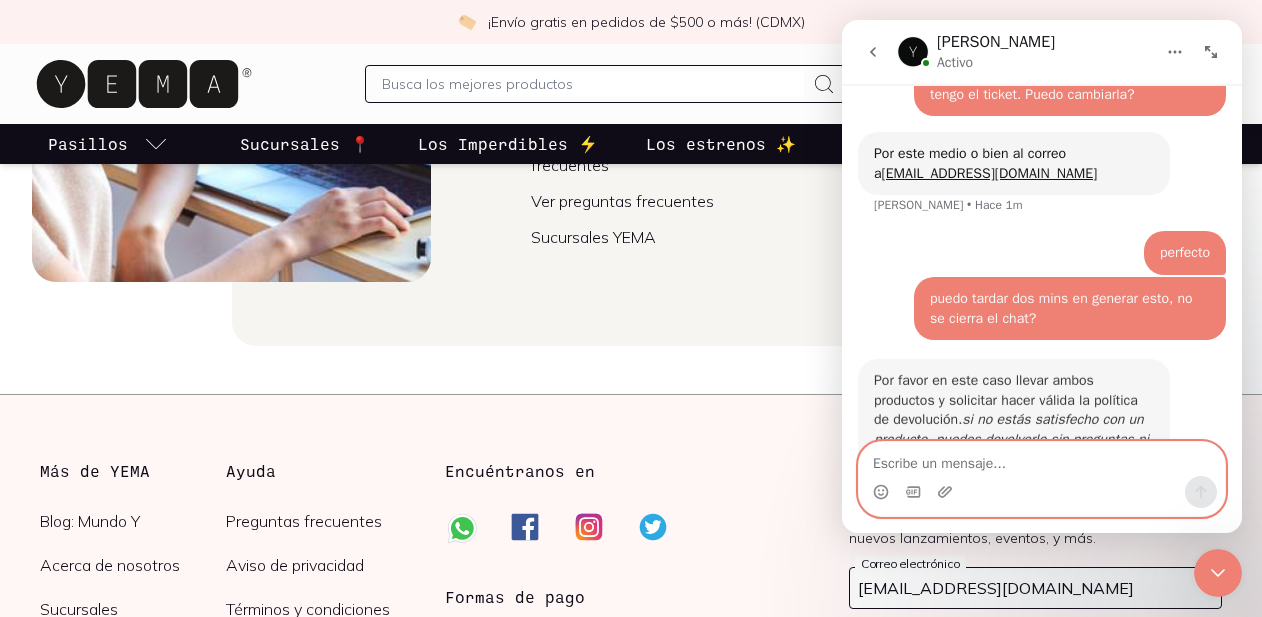 scroll, scrollTop: 1688, scrollLeft: 0, axis: vertical 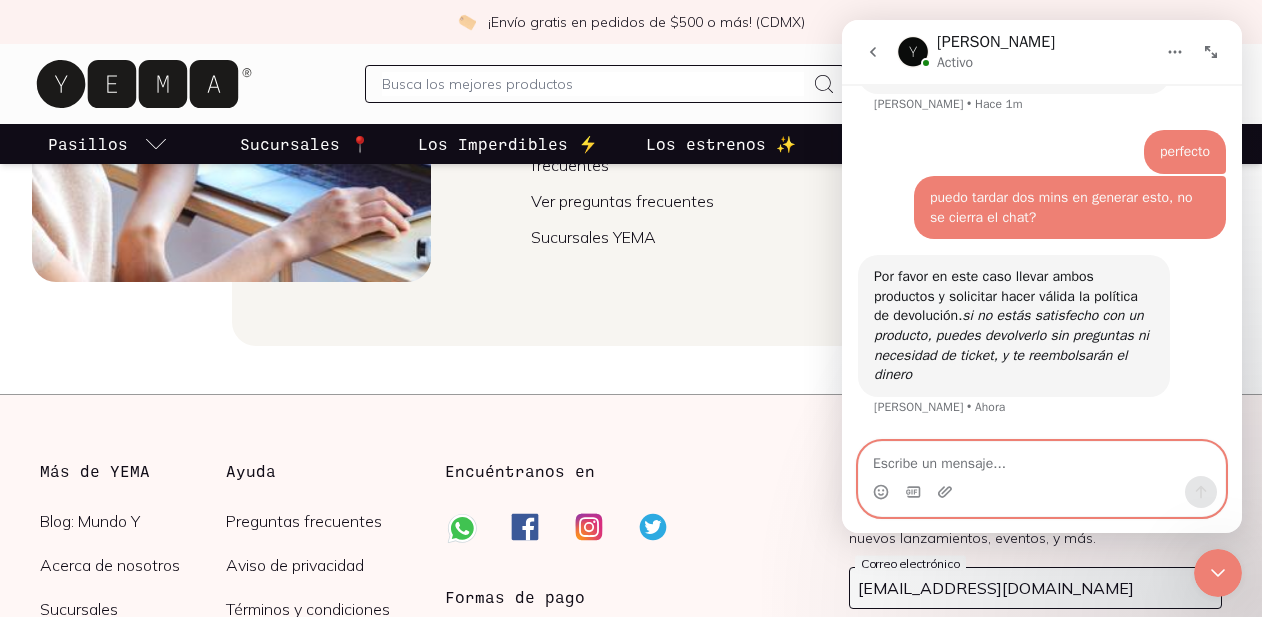 type on "e" 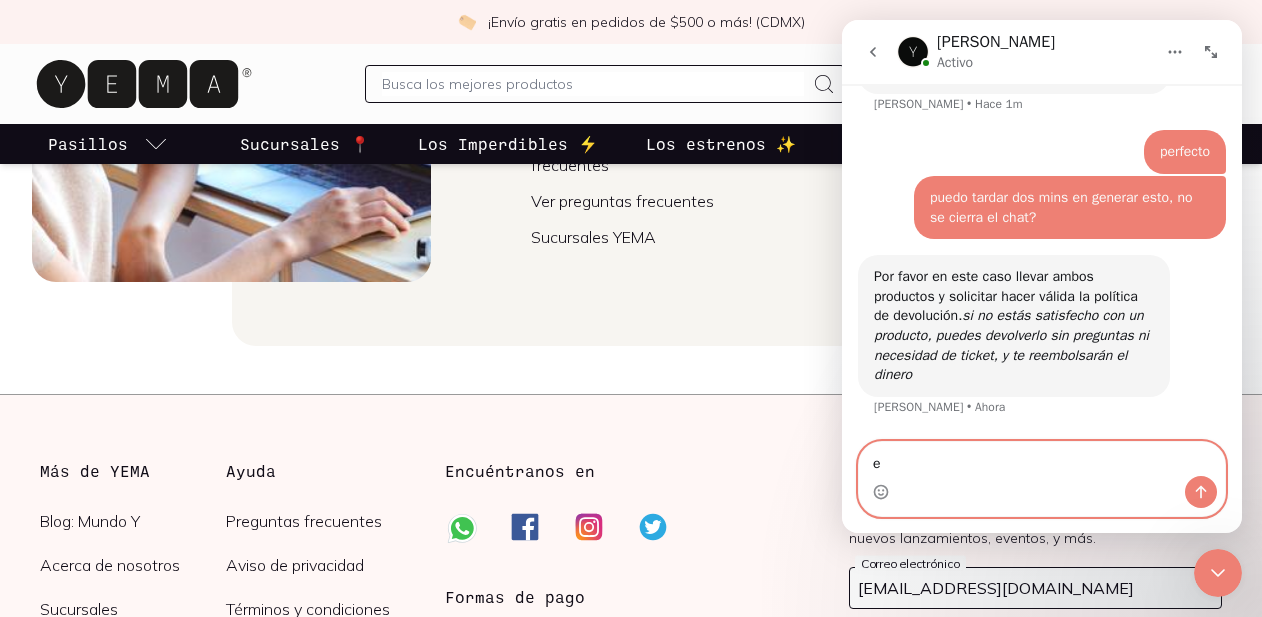 scroll, scrollTop: 1765, scrollLeft: 0, axis: vertical 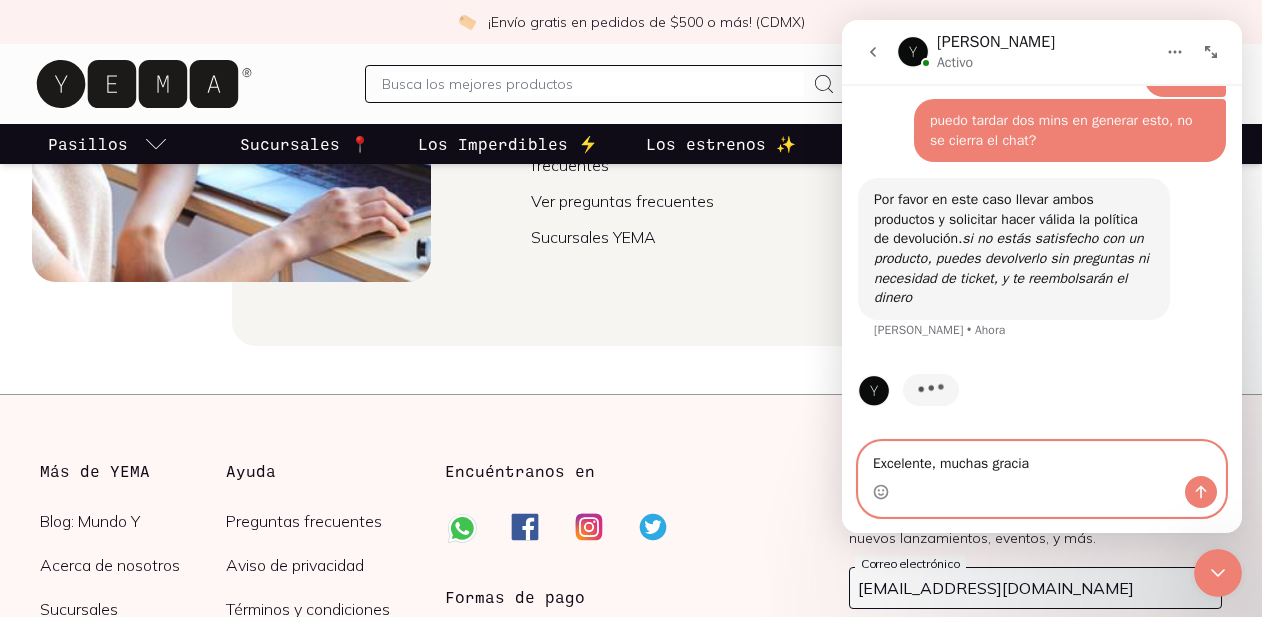 type on "Excelente, muchas gracias" 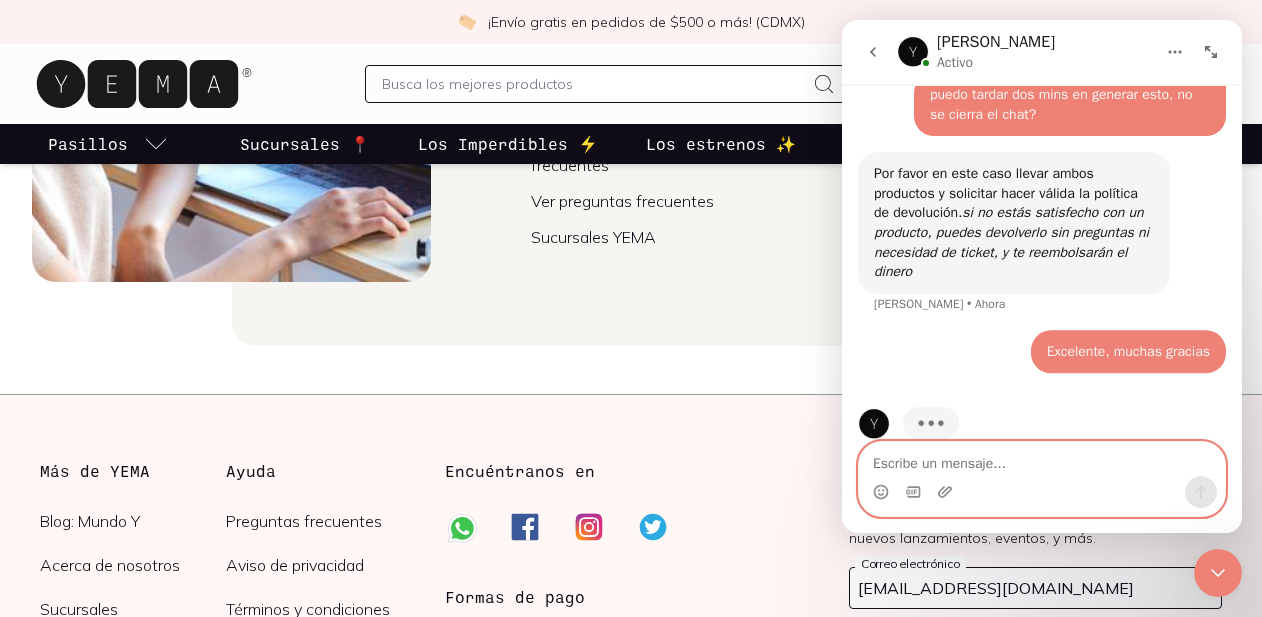 scroll, scrollTop: 1824, scrollLeft: 0, axis: vertical 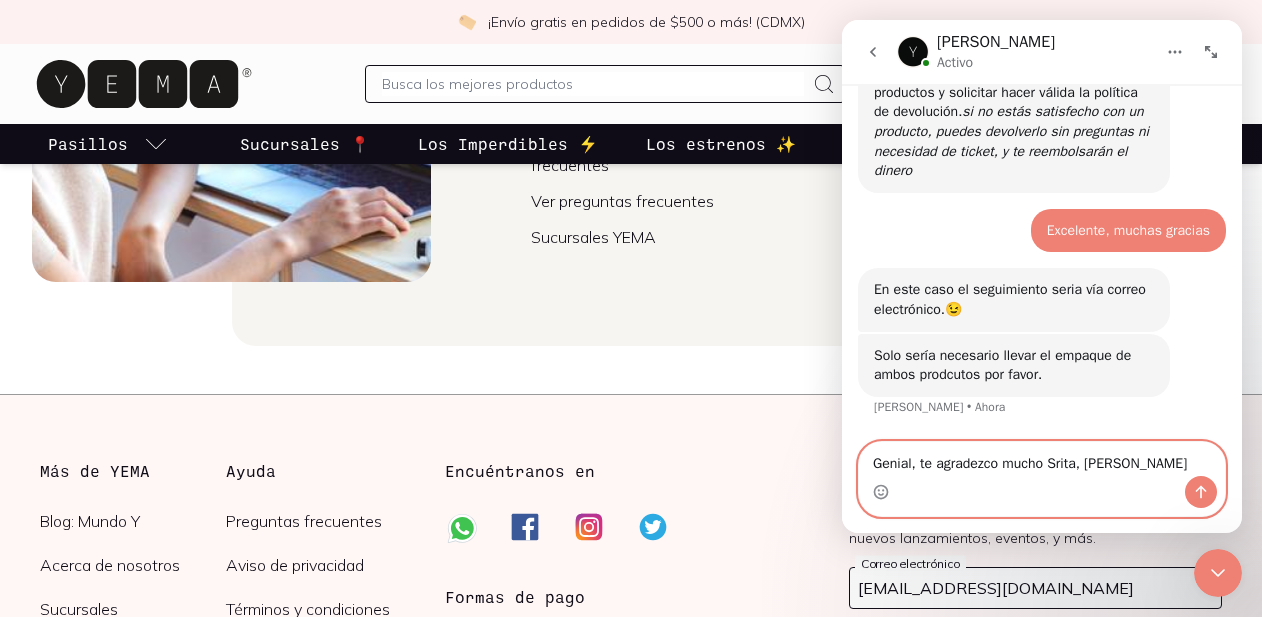 click on "Genial, te agradezco mucho Srita, [PERSON_NAME]" at bounding box center (1042, 459) 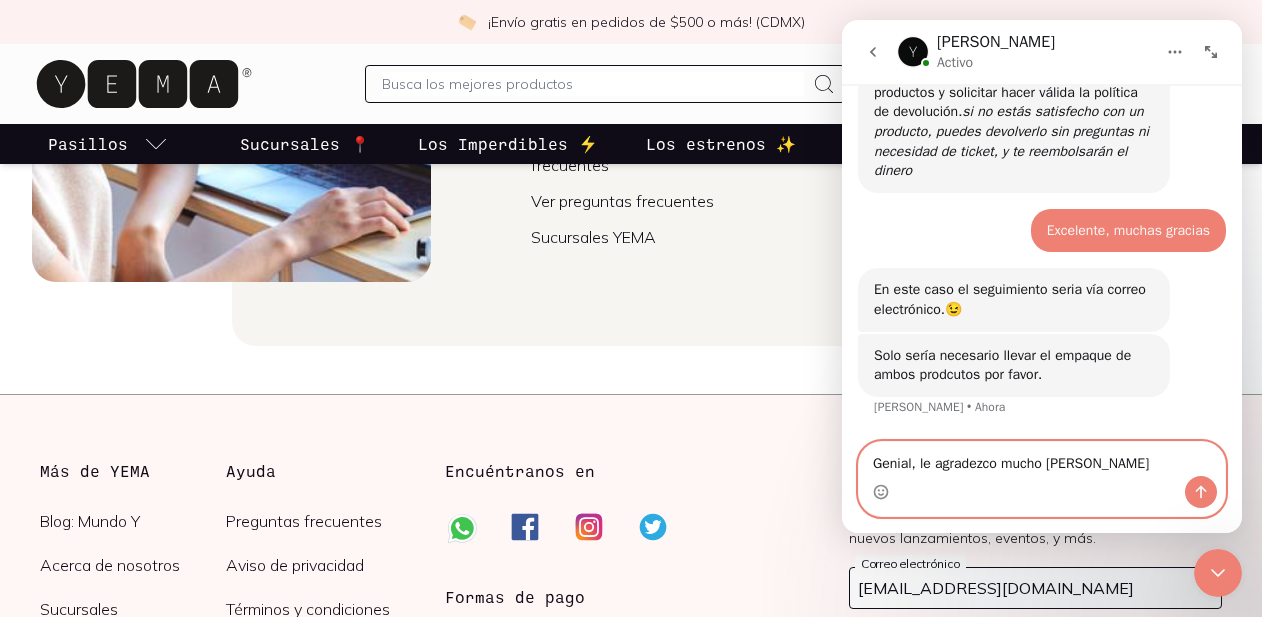 click on "Genial, le agradezco mucho [PERSON_NAME]" at bounding box center [1042, 459] 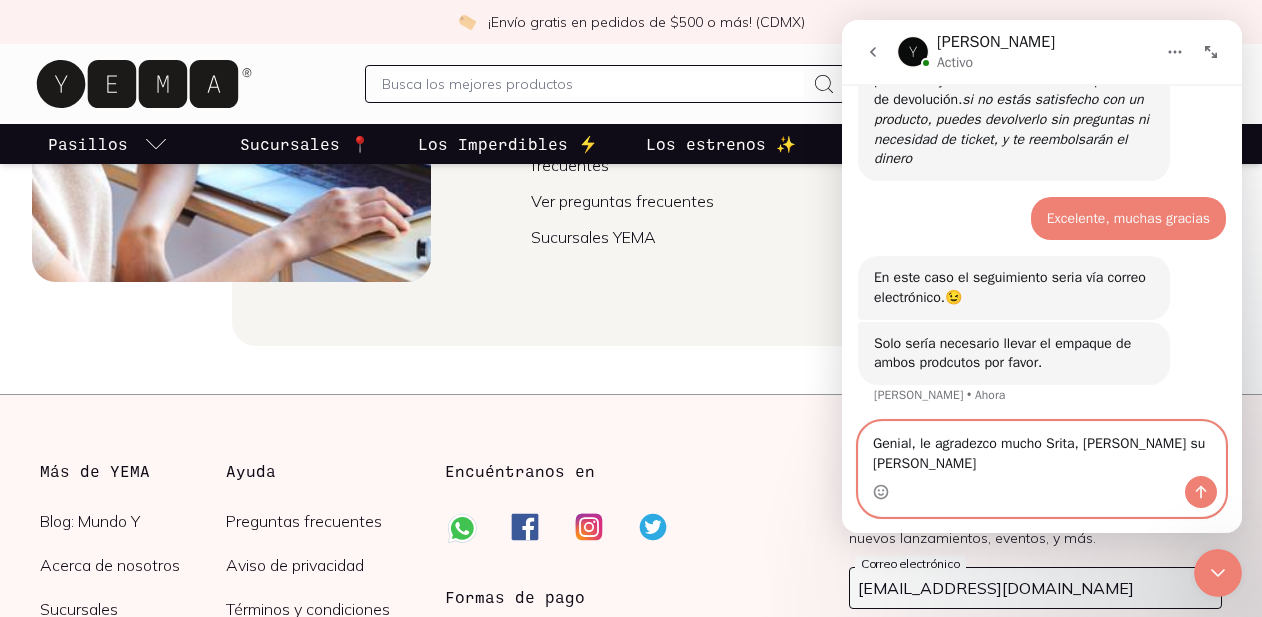 type on "Genial, le agradezco mucho [PERSON_NAME], [PERSON_NAME] su gentil ayuda" 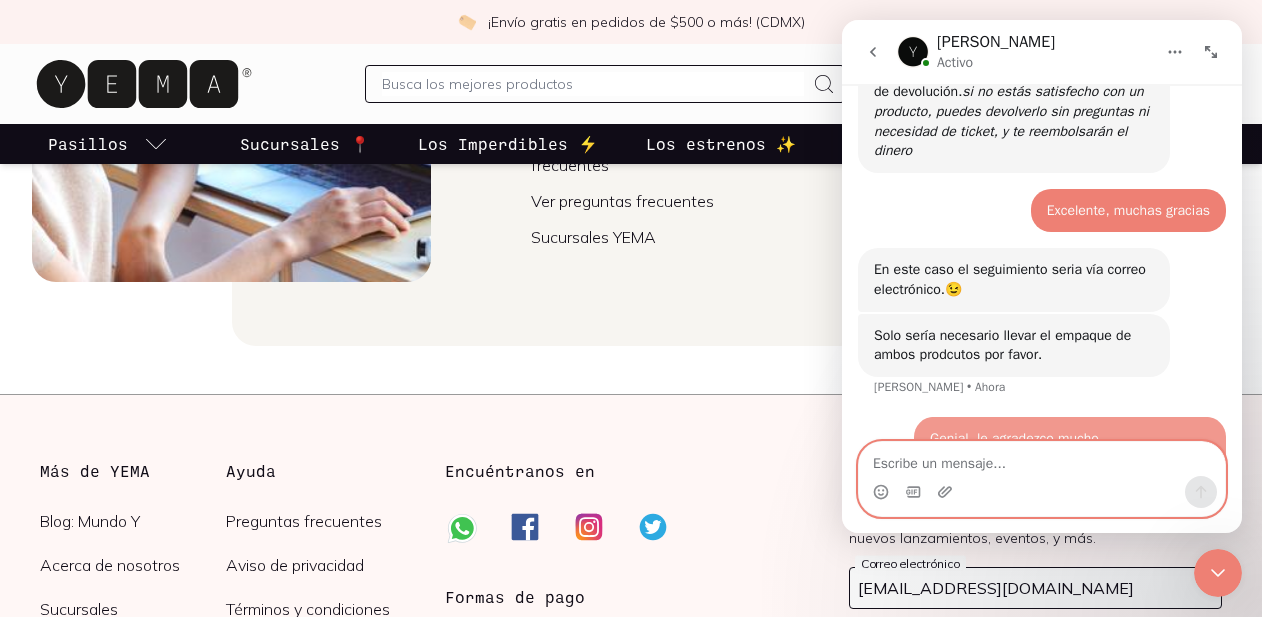 scroll, scrollTop: 1971, scrollLeft: 0, axis: vertical 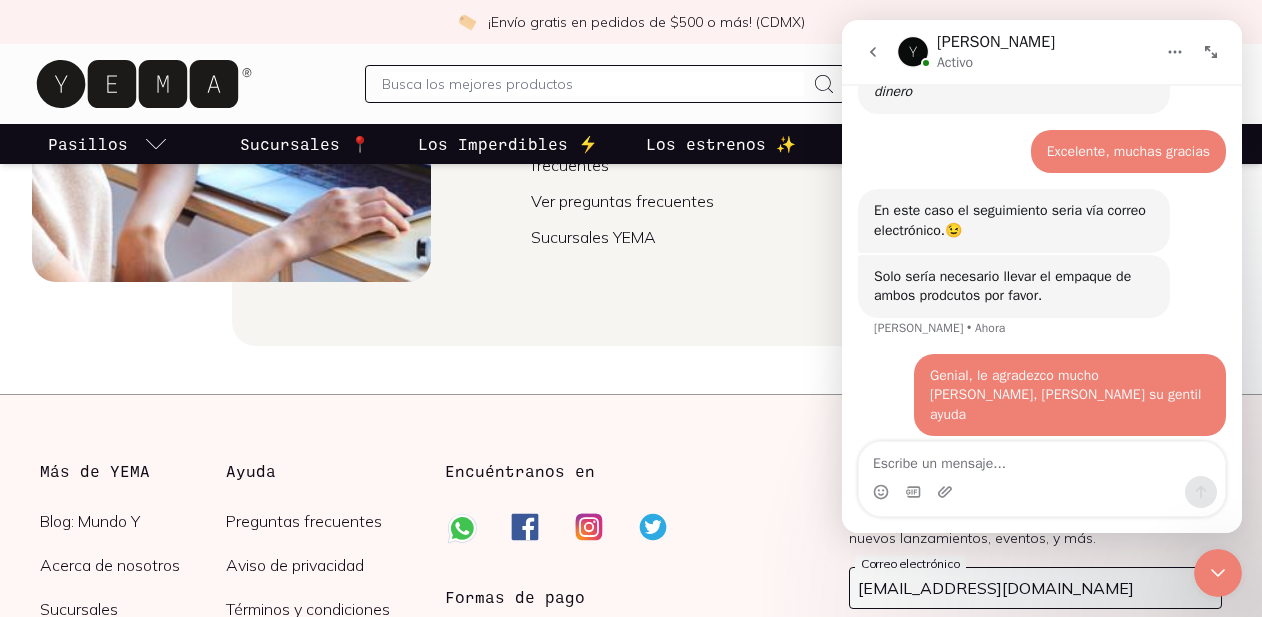 click on "Solo sería necesario llevar el empaque de ambos prodcutos por favor." at bounding box center (1014, 286) 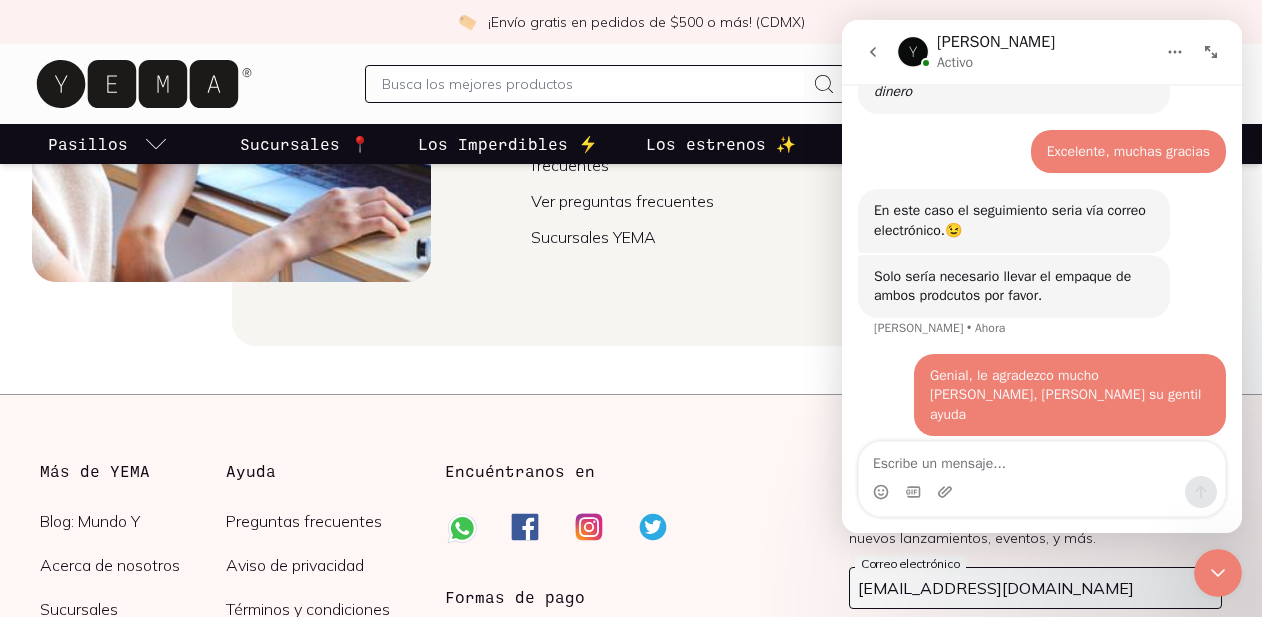 click at bounding box center [1042, 492] 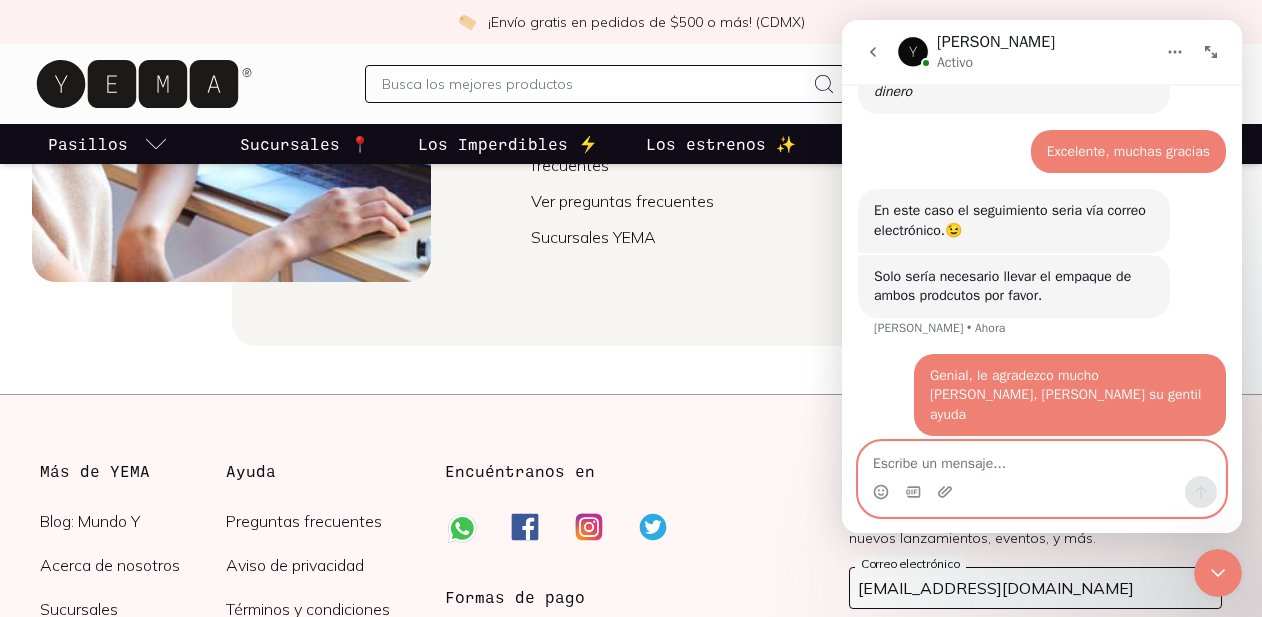 click at bounding box center (1042, 459) 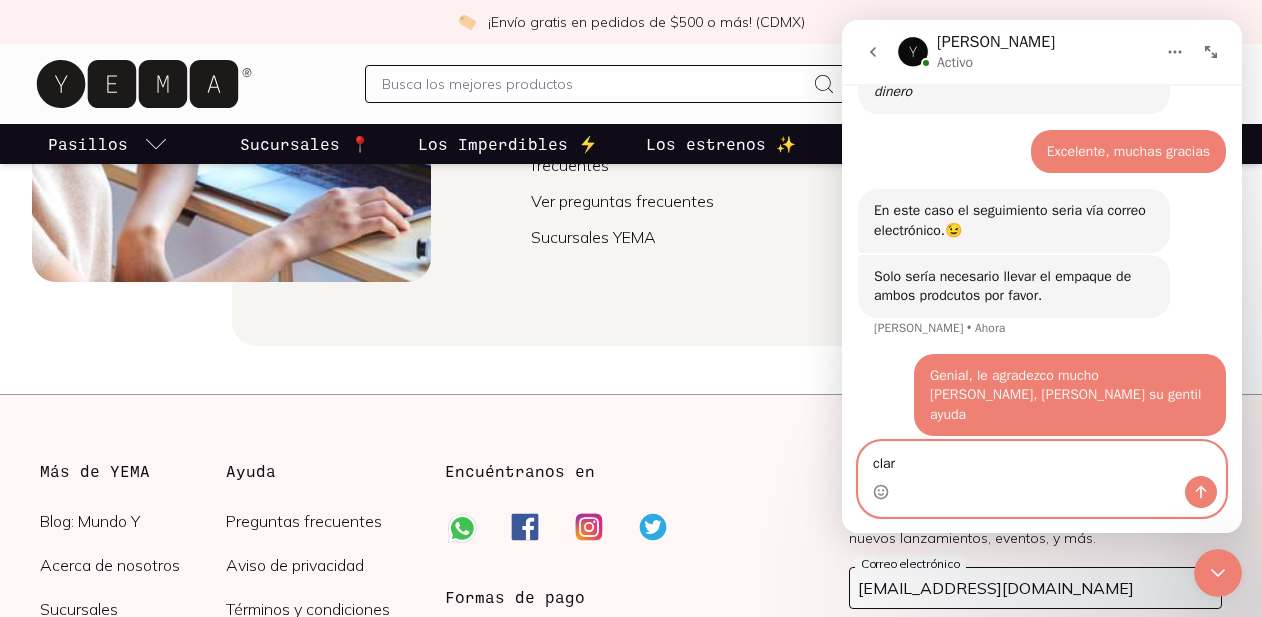 type on "claro" 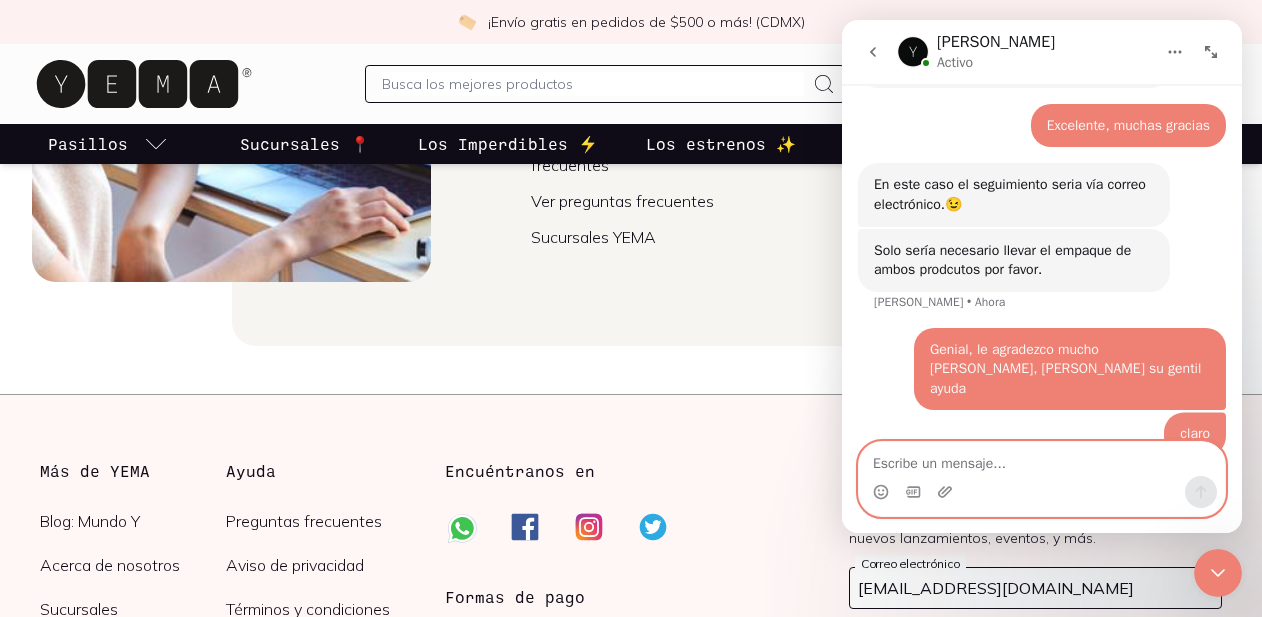 scroll, scrollTop: 2016, scrollLeft: 0, axis: vertical 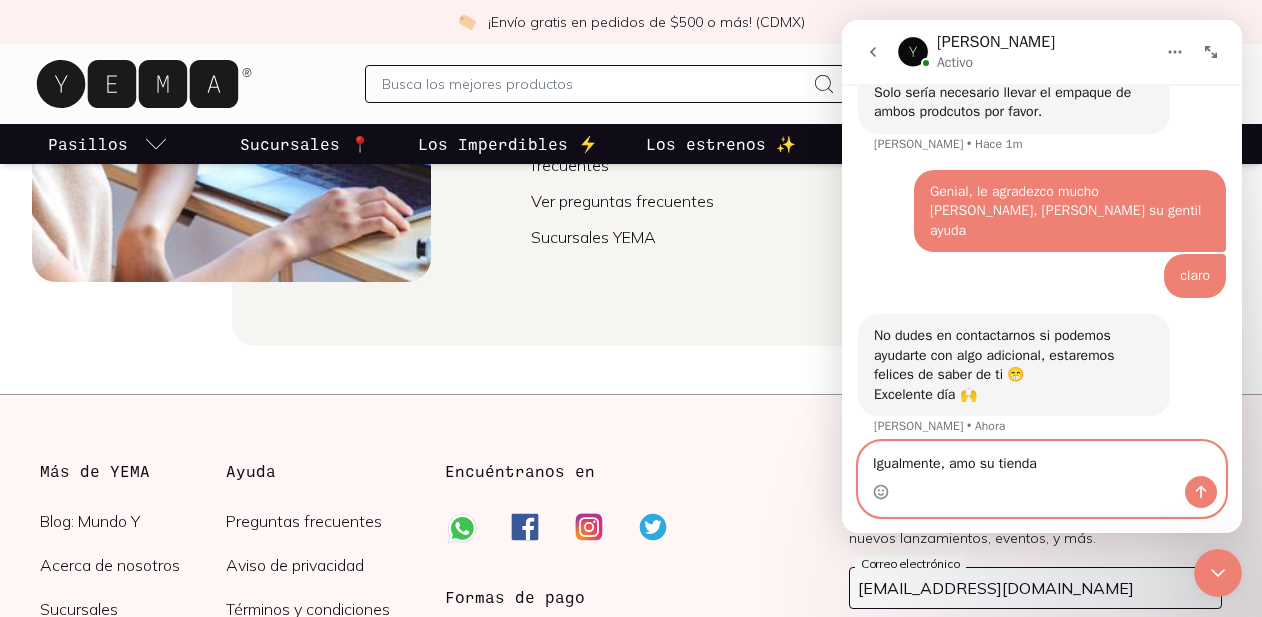 type on "Igualmente, amo su tienda" 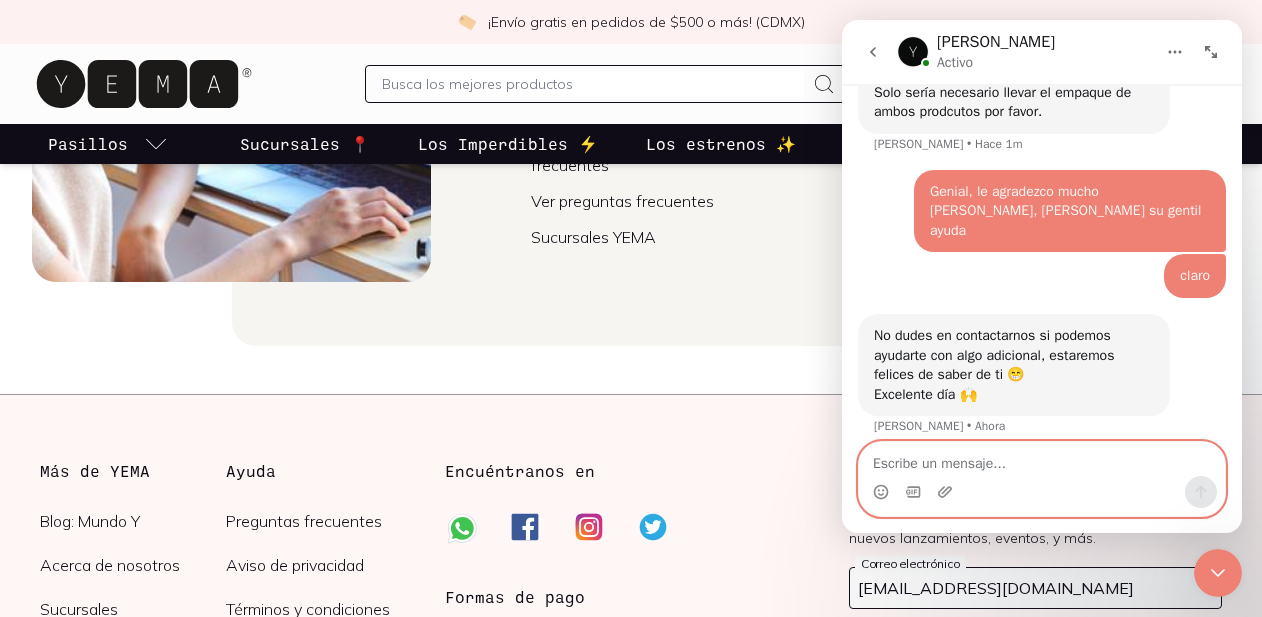 scroll, scrollTop: 2214, scrollLeft: 0, axis: vertical 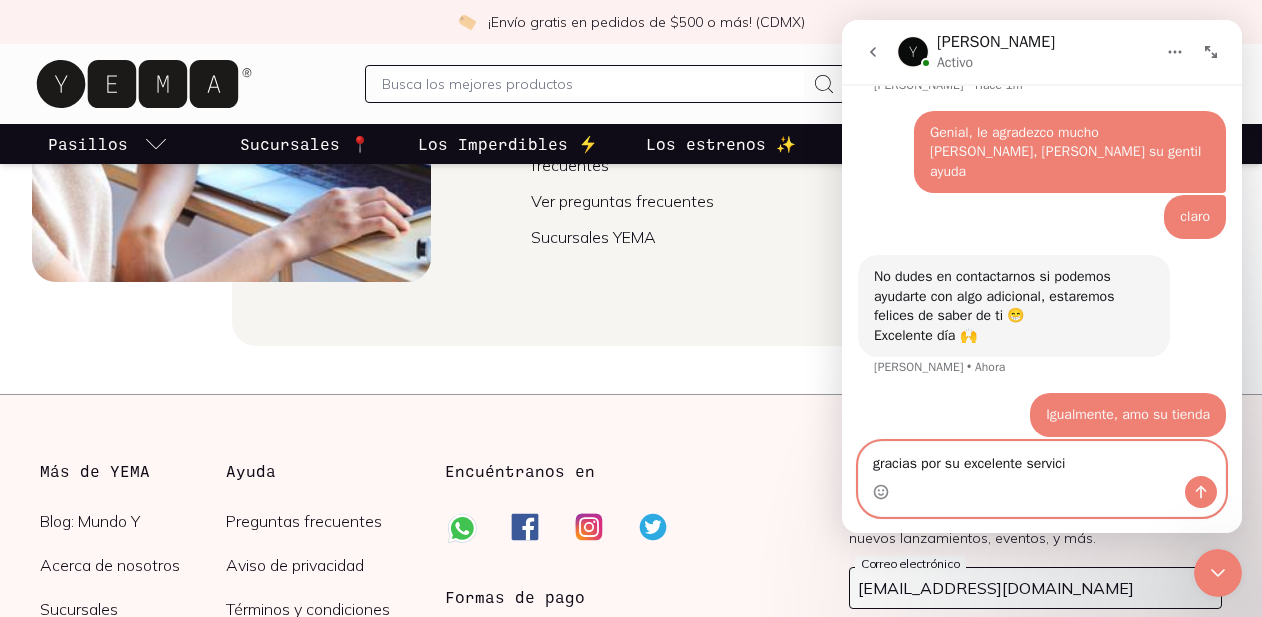 type on "gracias por su excelente servicio" 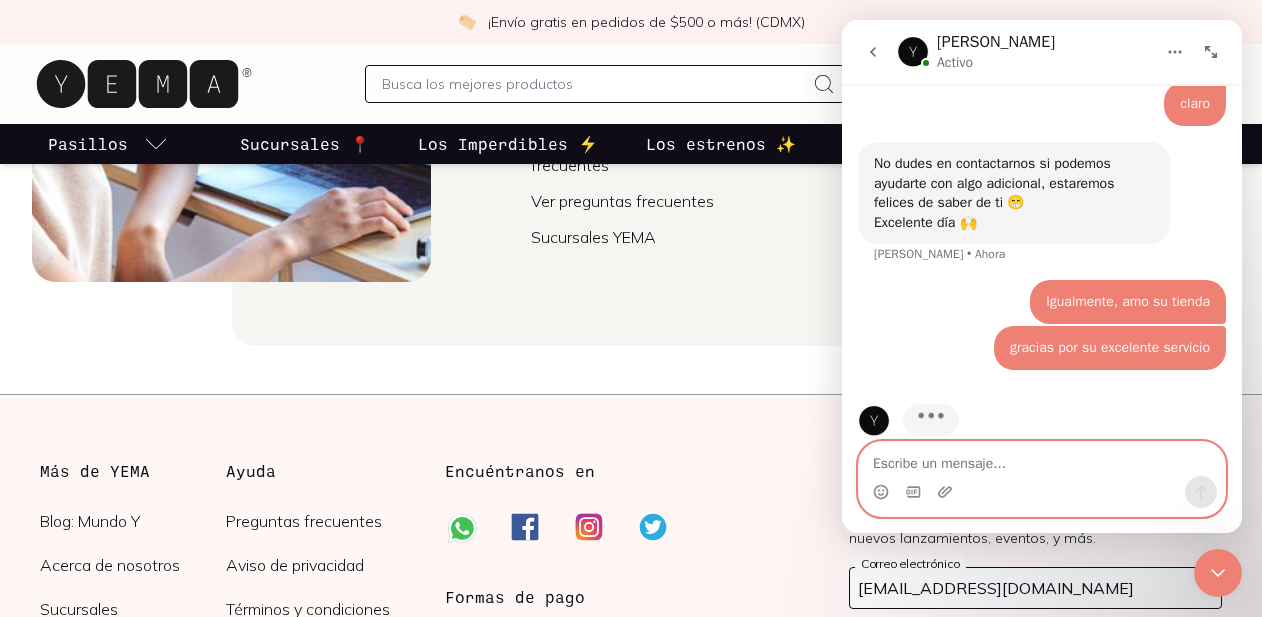 scroll, scrollTop: 2337, scrollLeft: 0, axis: vertical 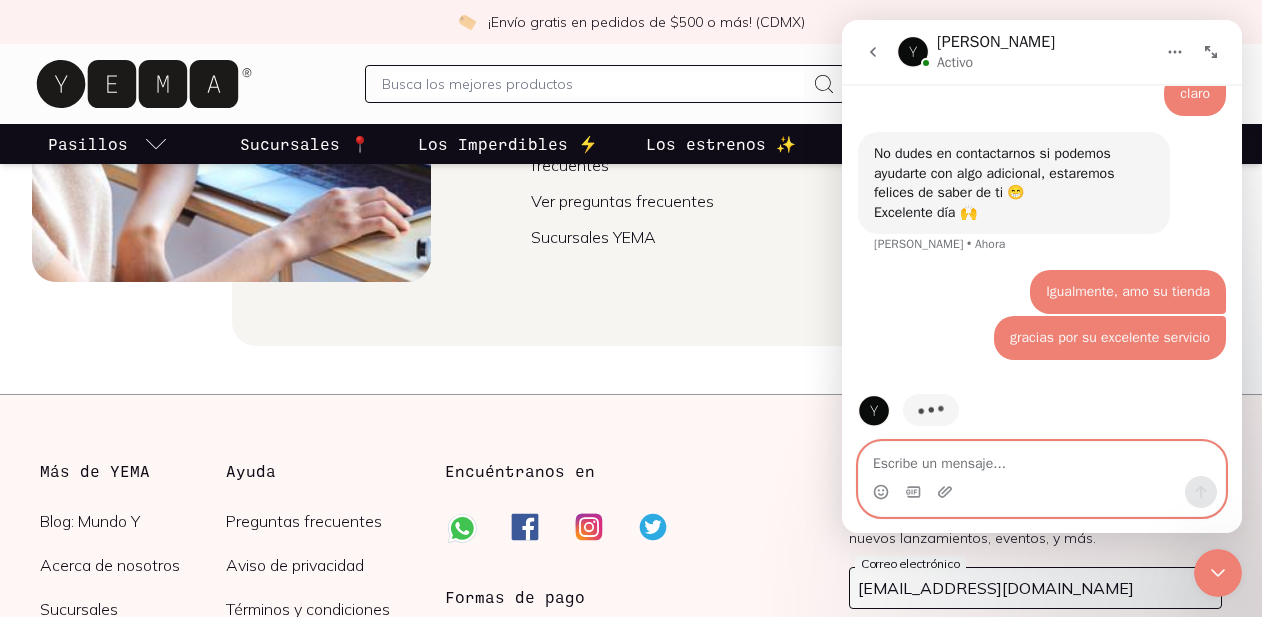 type on "f" 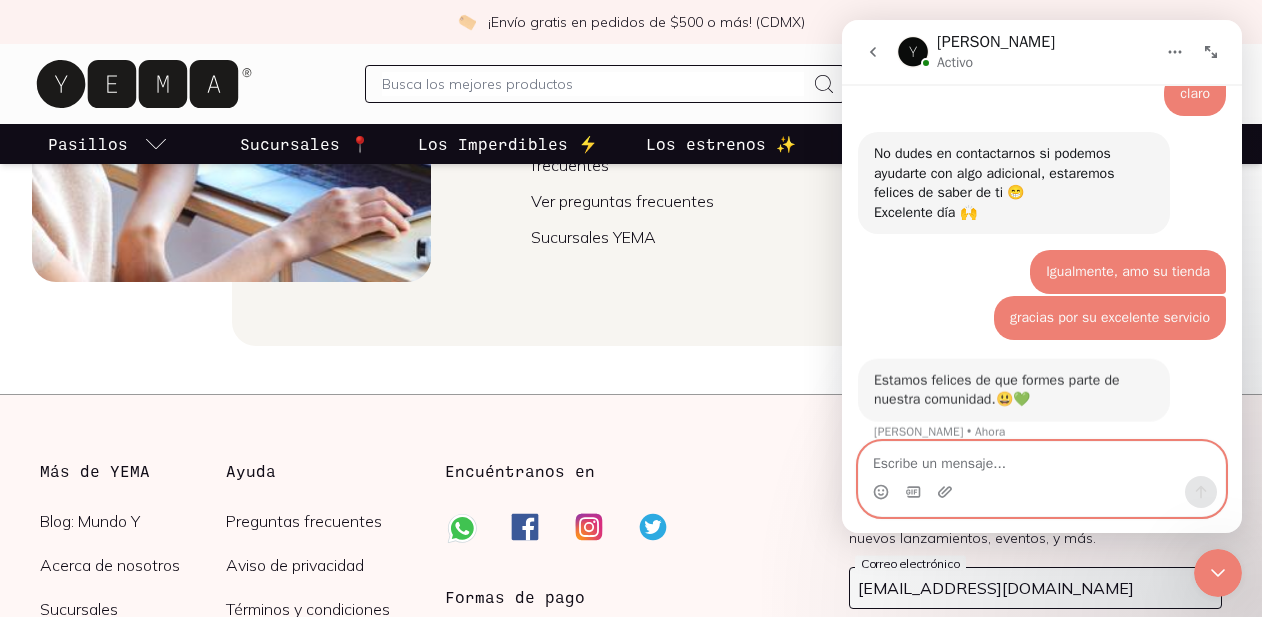 scroll, scrollTop: 2416, scrollLeft: 0, axis: vertical 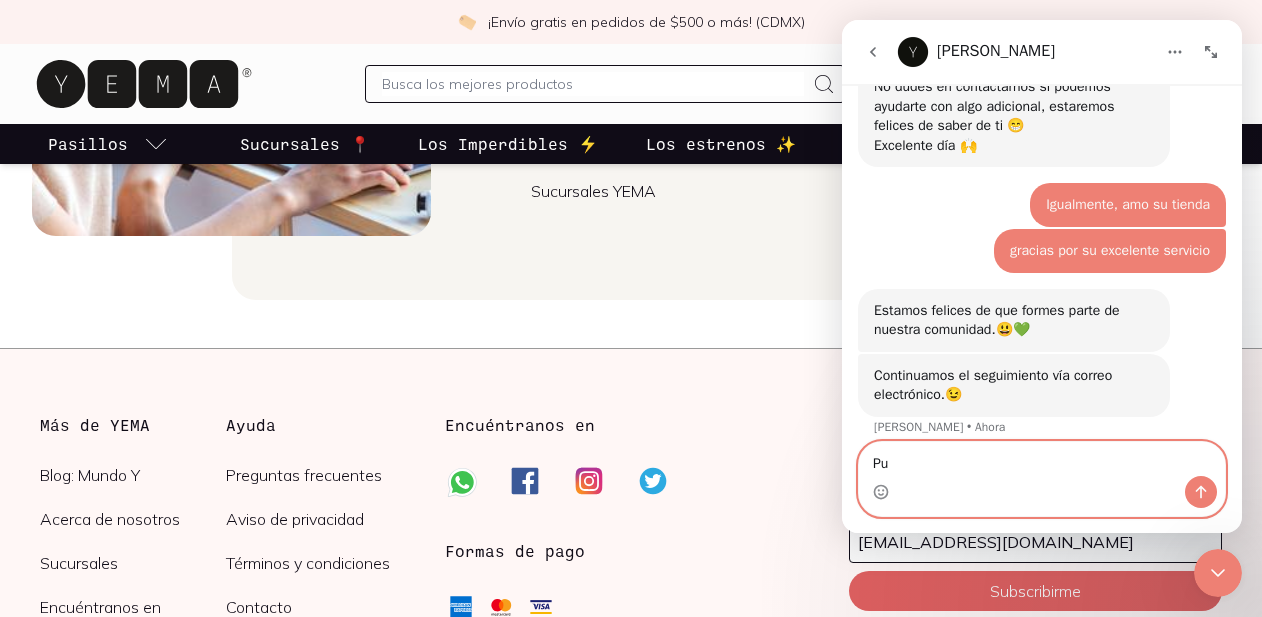 type on "P" 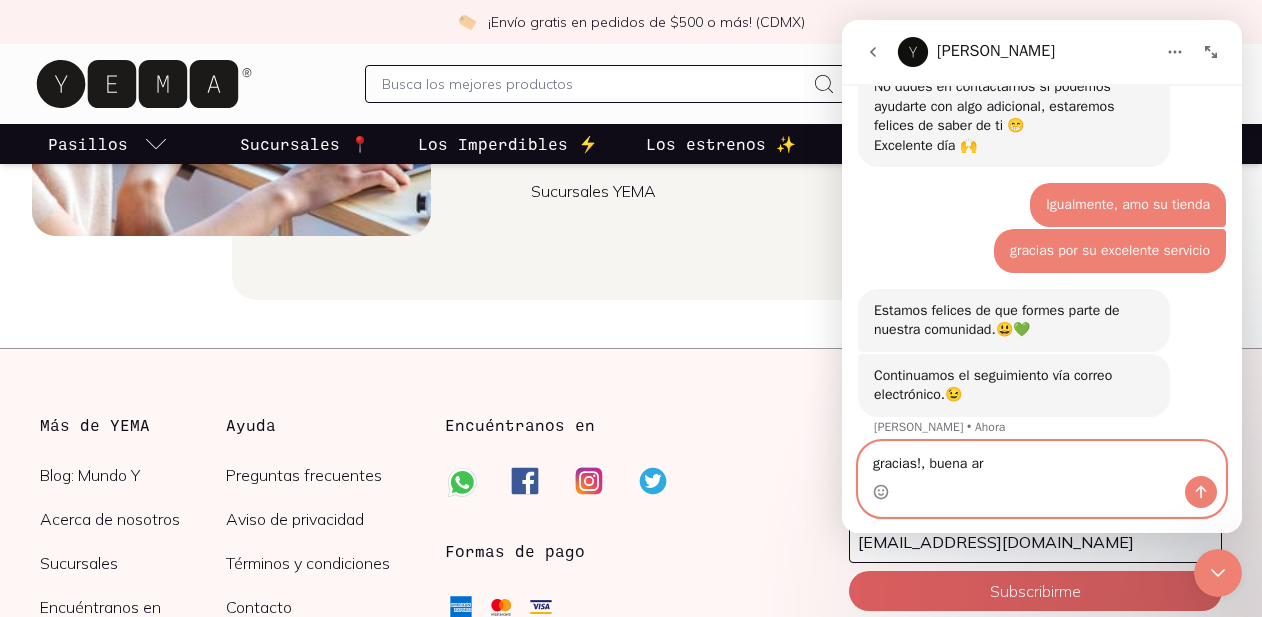 type on "gracias!, buena a" 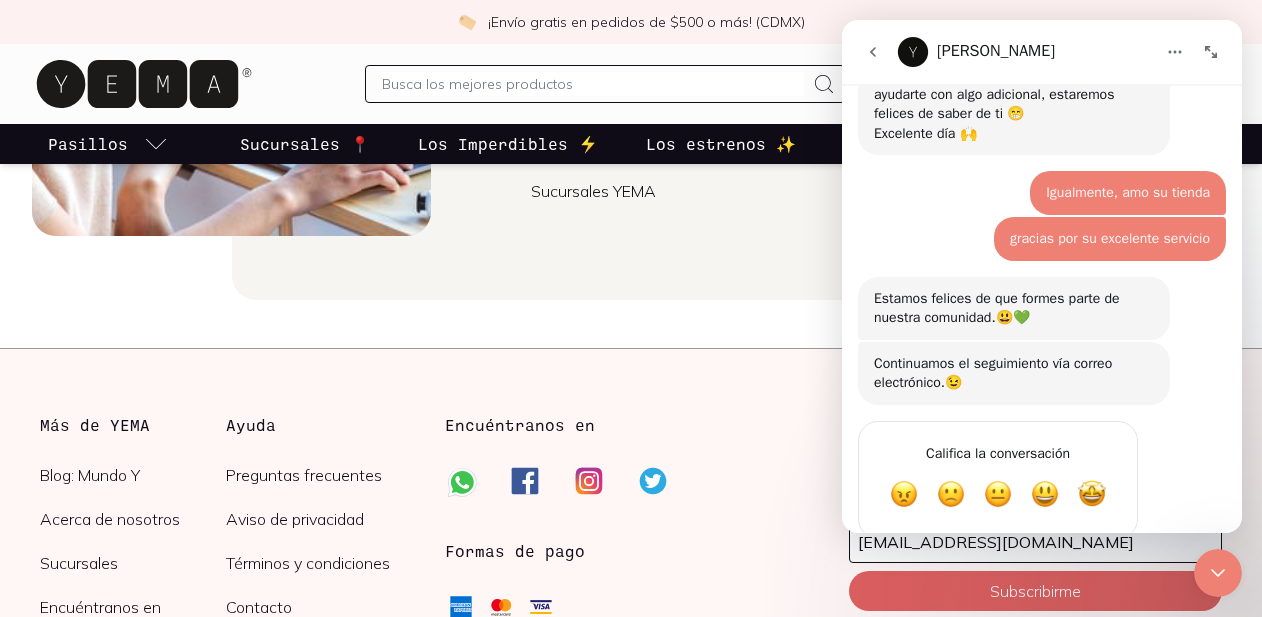 scroll, scrollTop: 2446, scrollLeft: 0, axis: vertical 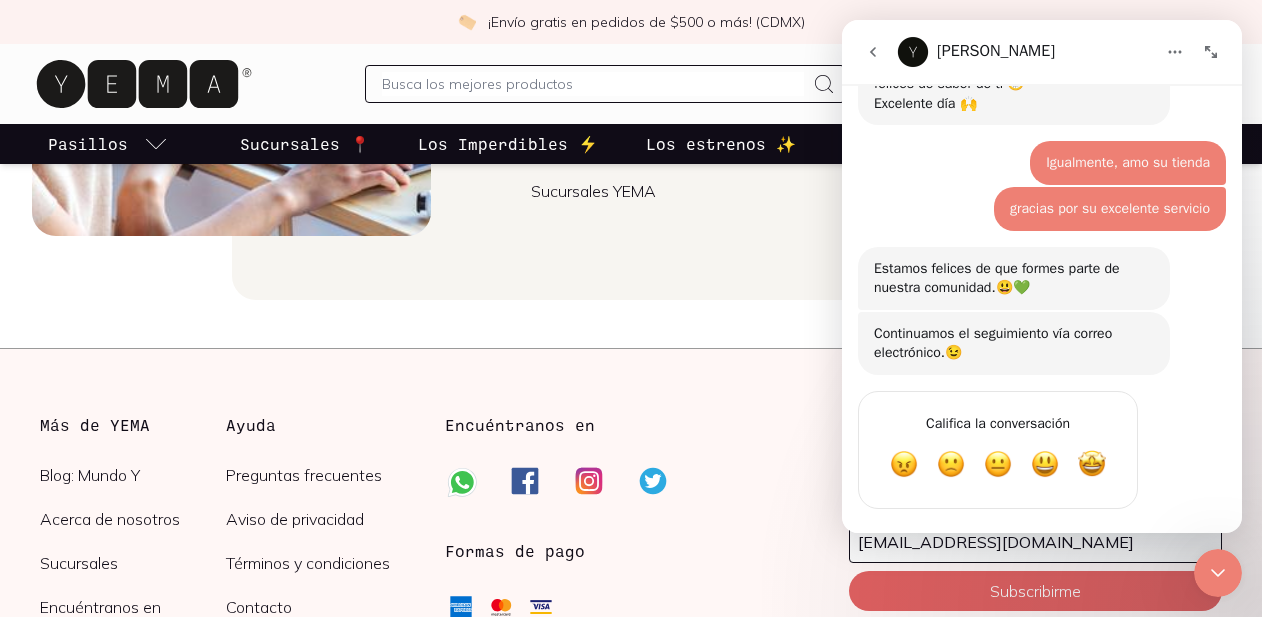 click on "Califica la conversación Horrible Mala Aceptable Excelente Increíble" at bounding box center (1042, 462) 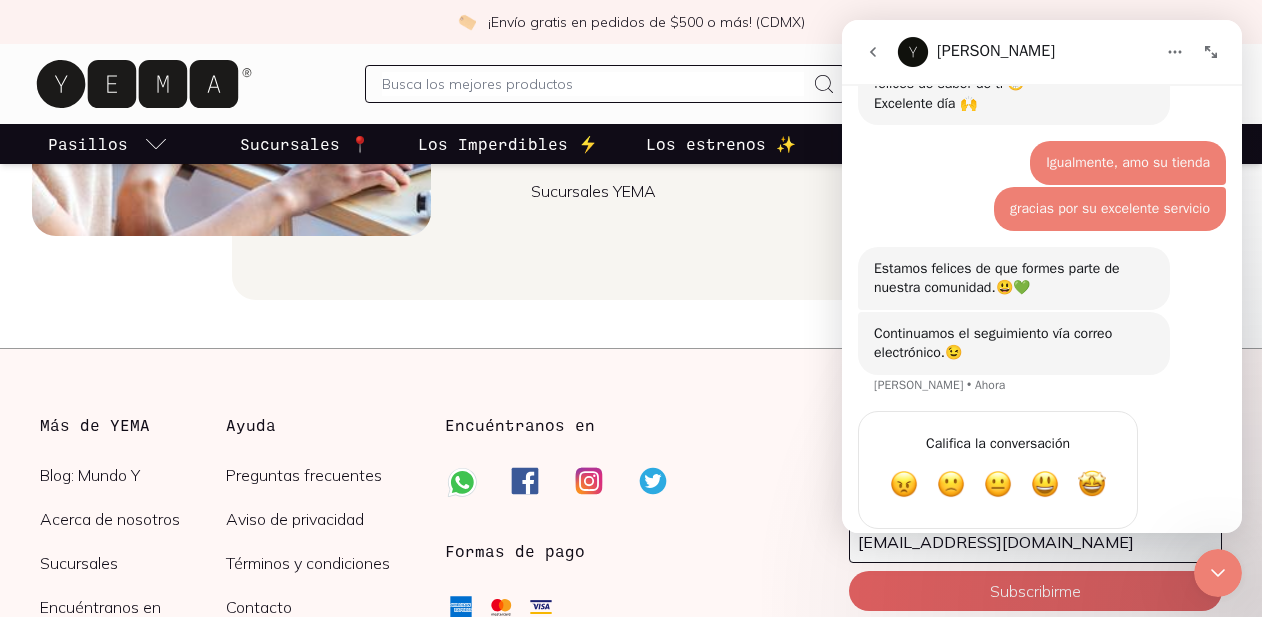 scroll, scrollTop: 2466, scrollLeft: 0, axis: vertical 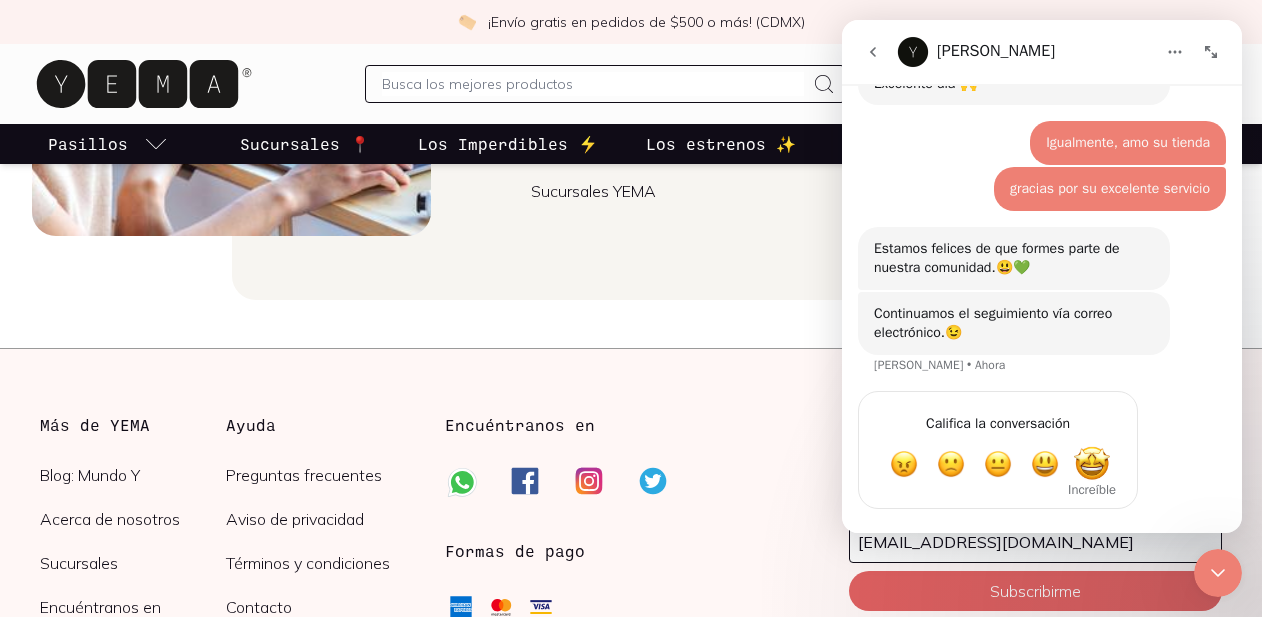 click at bounding box center [1092, 464] 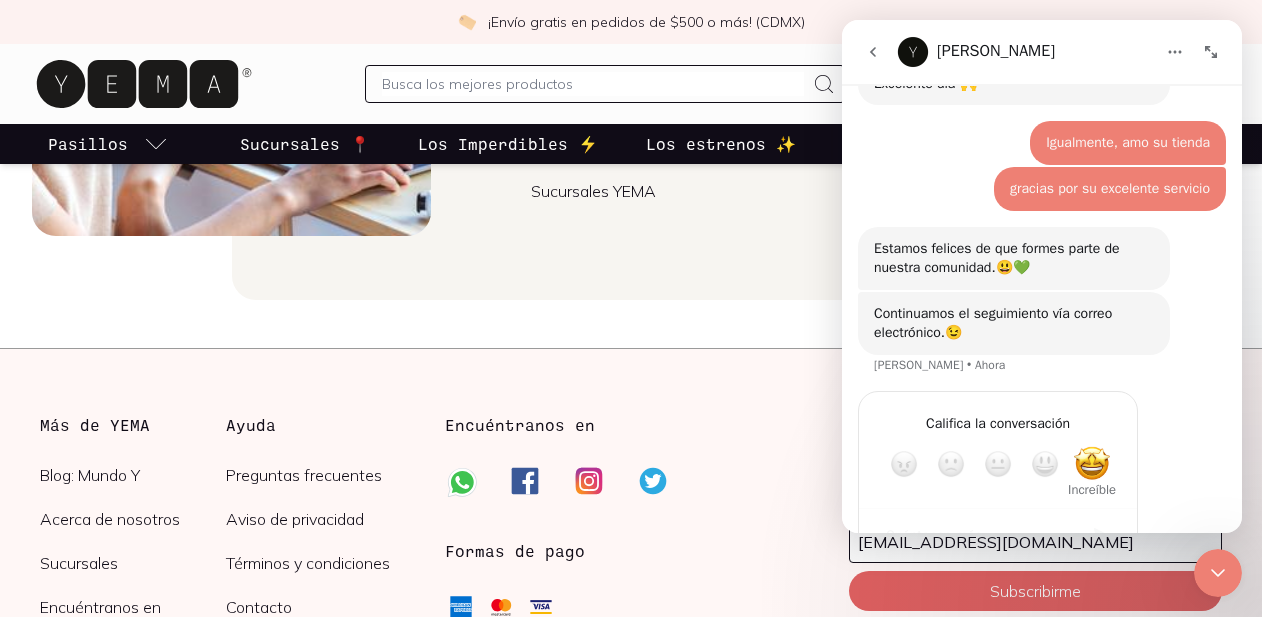 scroll, scrollTop: 2520, scrollLeft: 0, axis: vertical 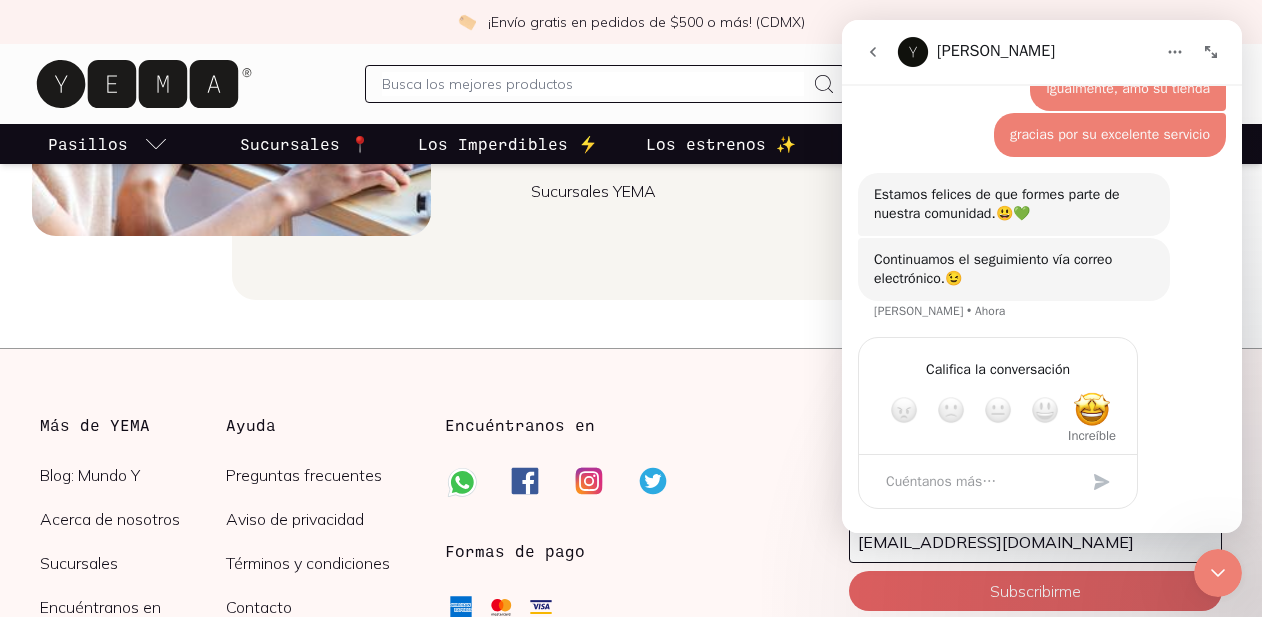 click at bounding box center [1092, 410] 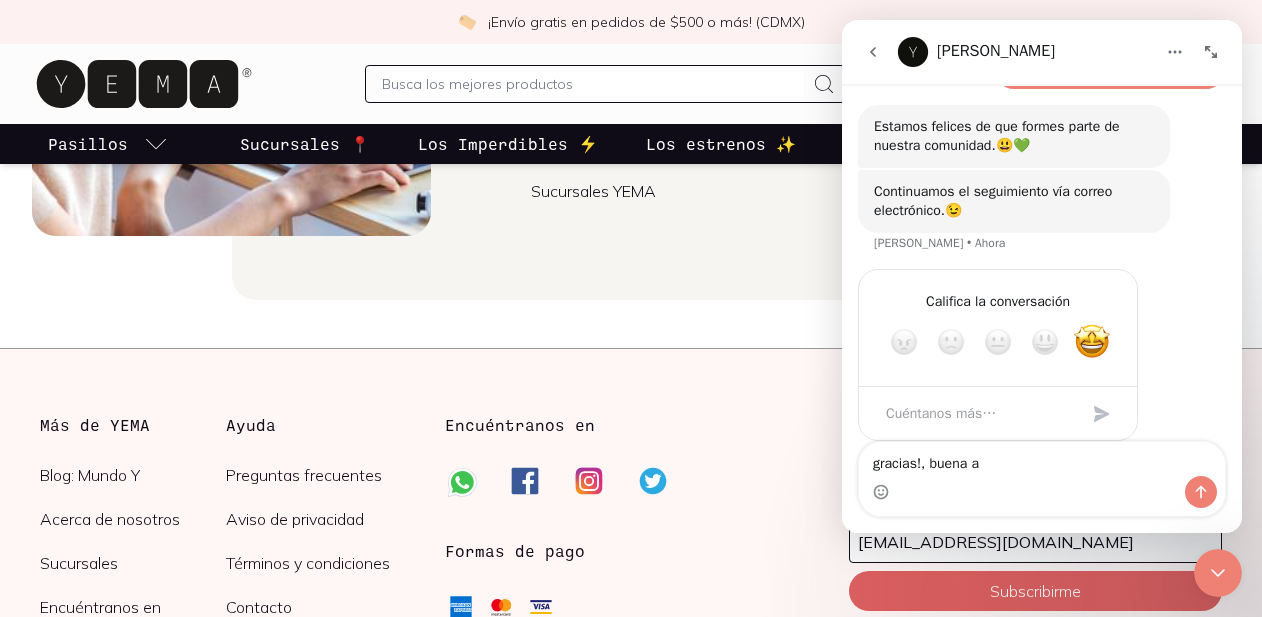 scroll, scrollTop: 2592, scrollLeft: 0, axis: vertical 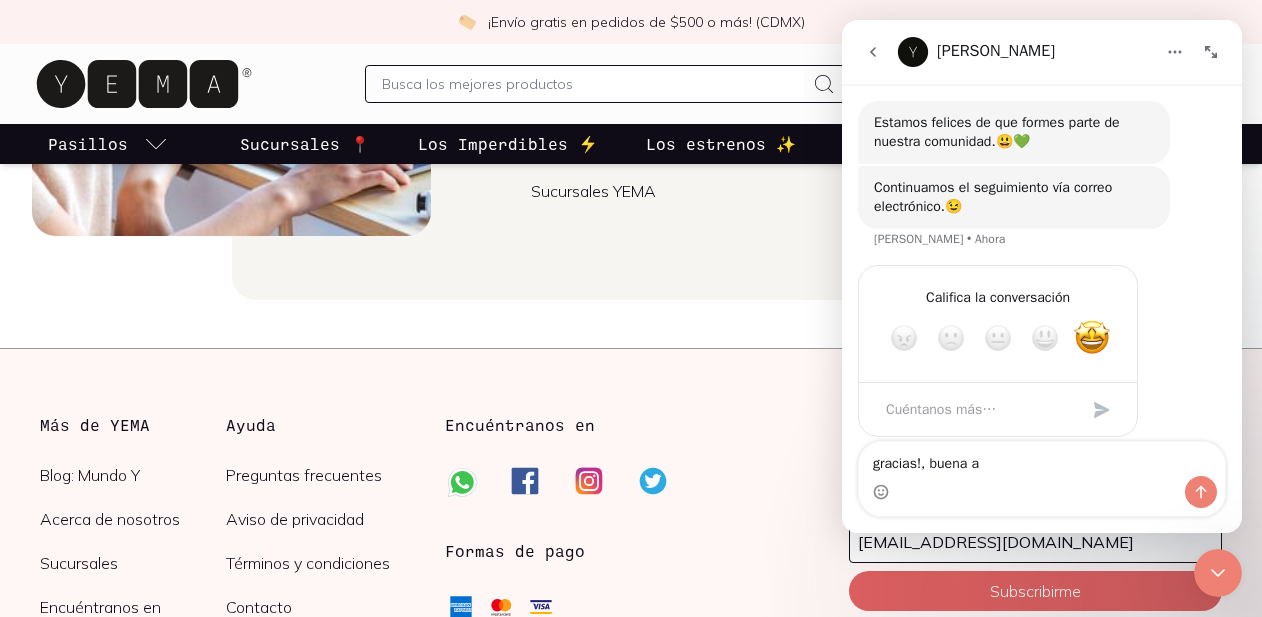 drag, startPoint x: 1072, startPoint y: 466, endPoint x: 838, endPoint y: 462, distance: 234.03418 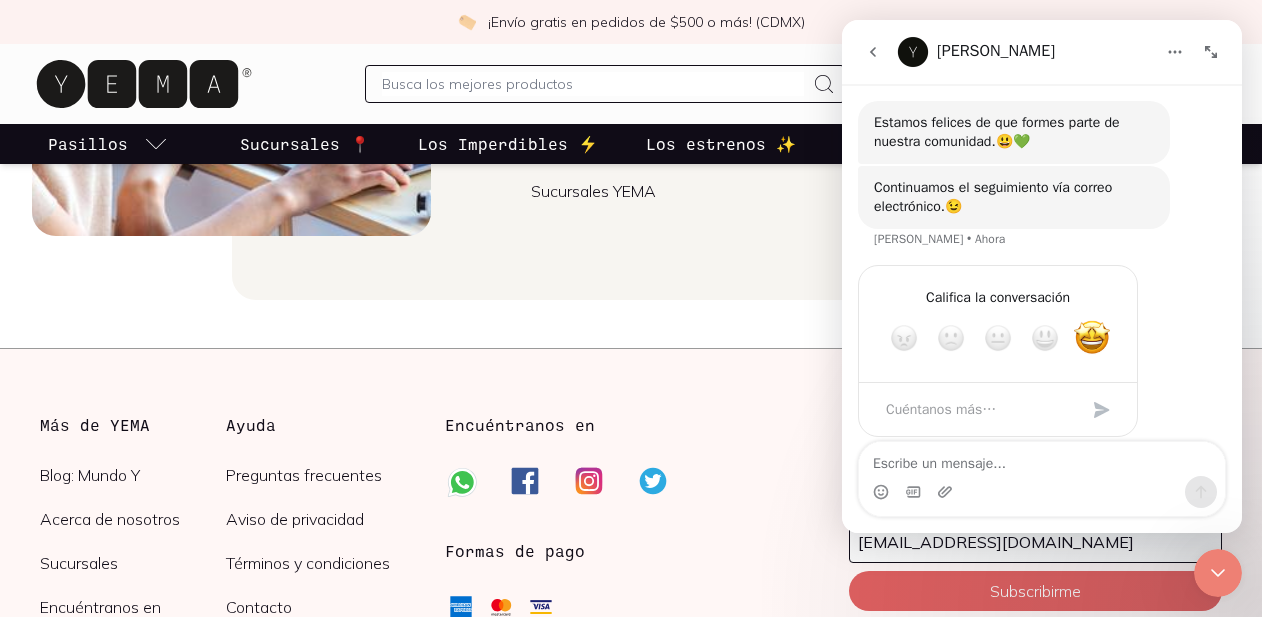type 